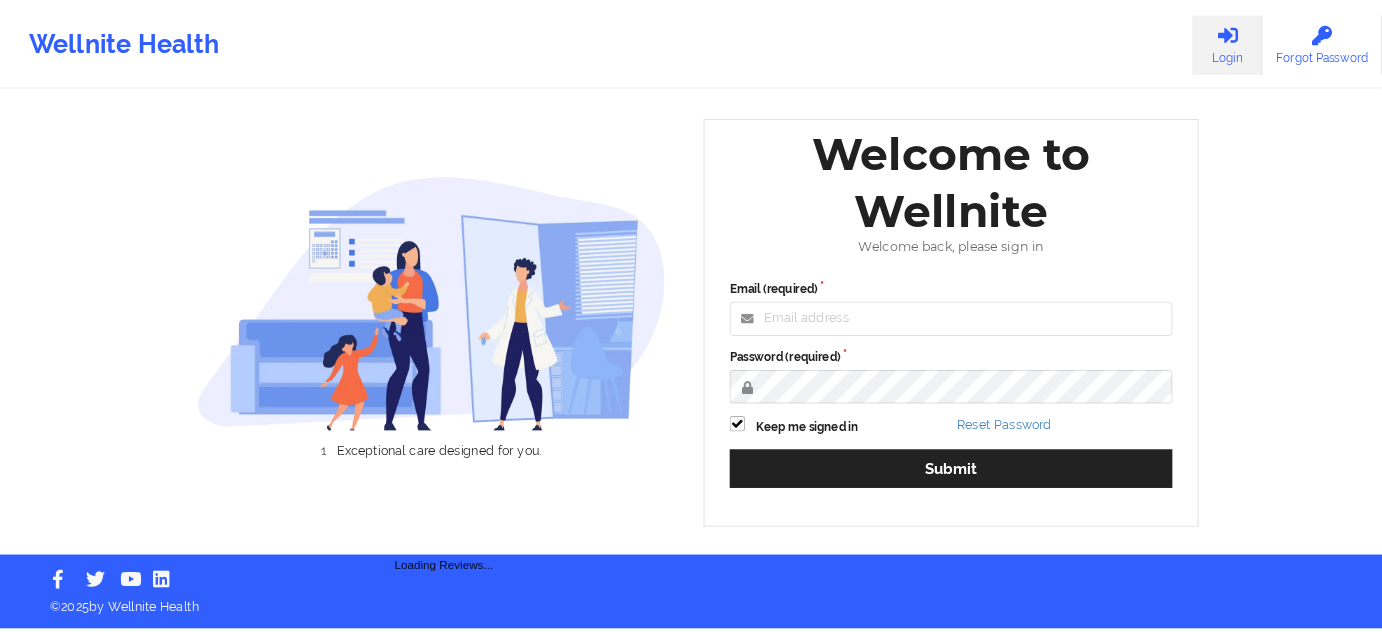 scroll, scrollTop: 0, scrollLeft: 0, axis: both 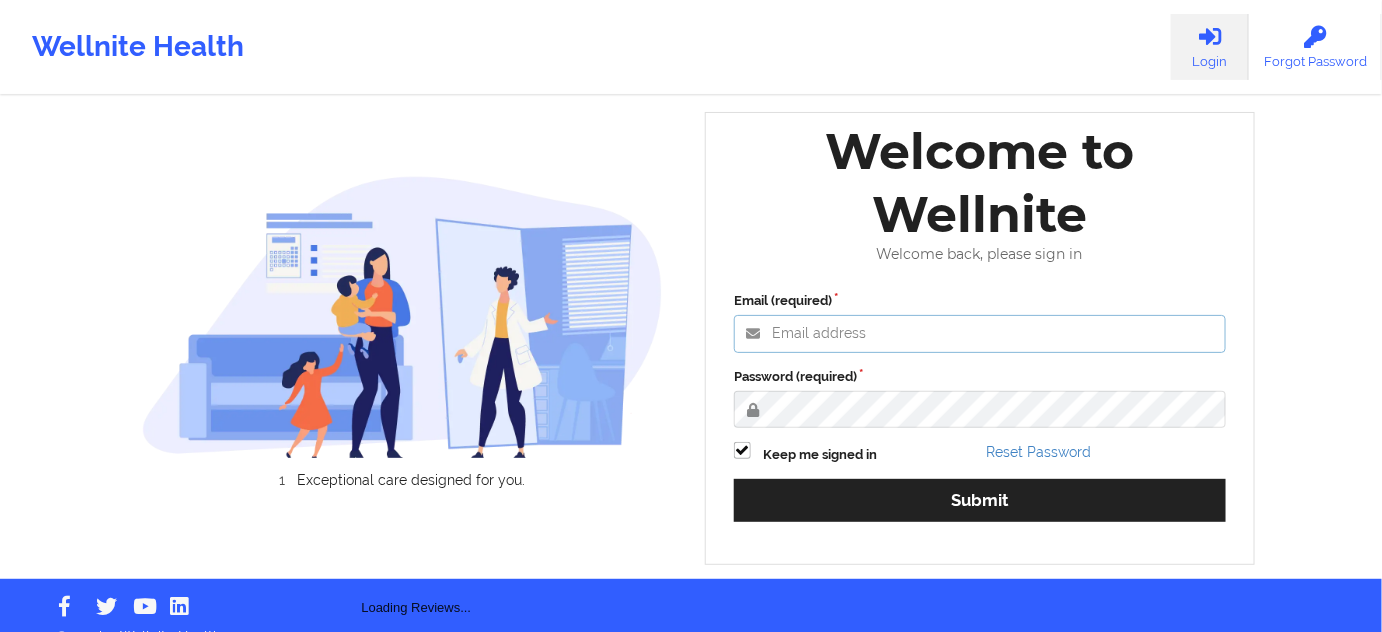 type on "[PERSON_NAME][EMAIL_ADDRESS][PERSON_NAME][DOMAIN_NAME]" 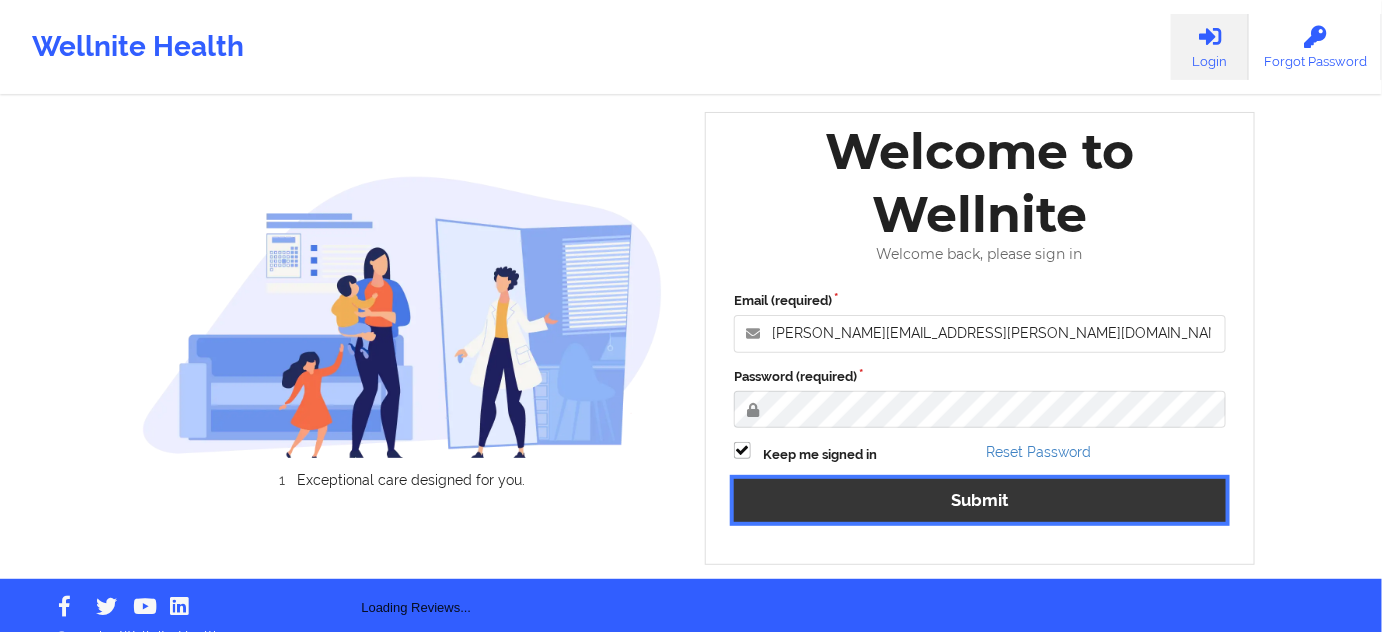 click on "Submit" at bounding box center [980, 500] 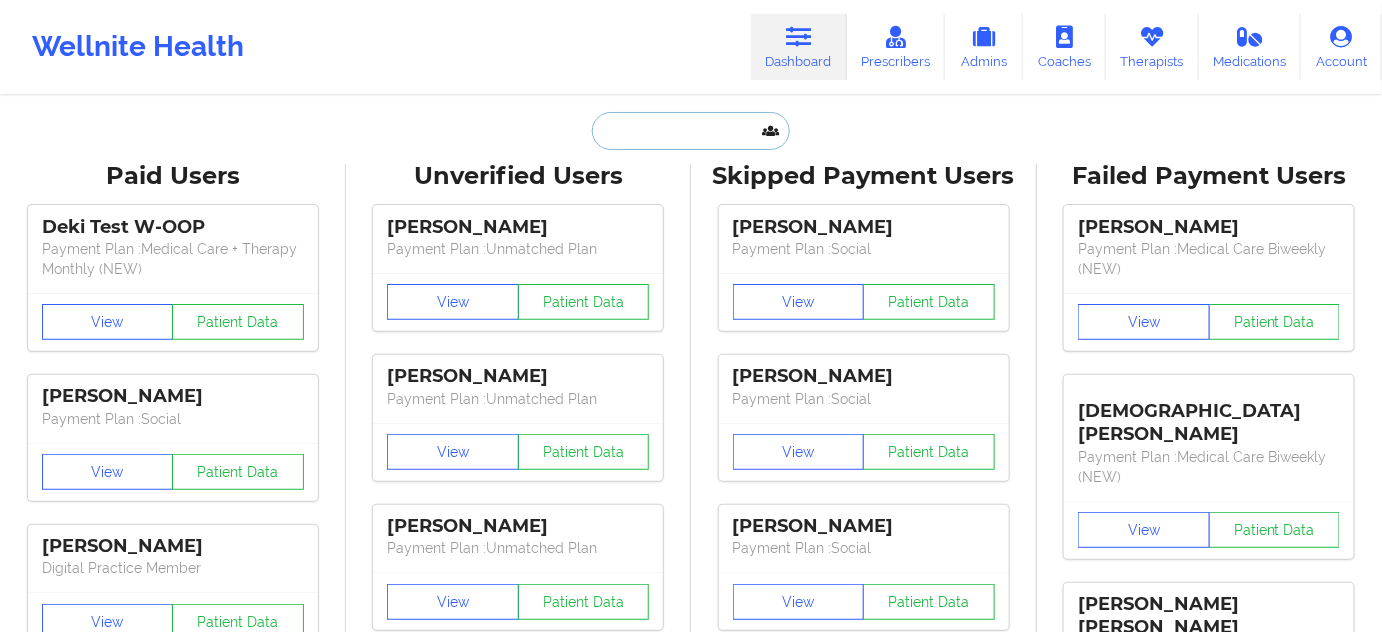 click at bounding box center [691, 131] 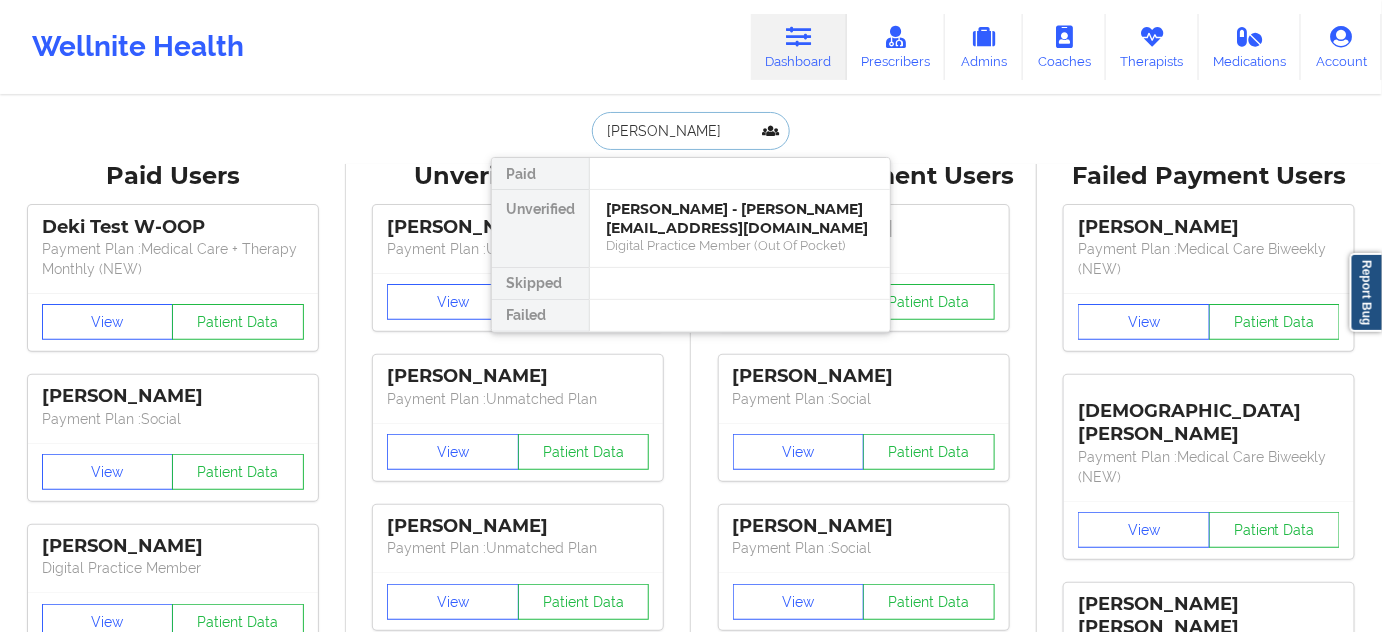 click on "[PERSON_NAME] - [PERSON_NAME][EMAIL_ADDRESS][DOMAIN_NAME]" at bounding box center (740, 218) 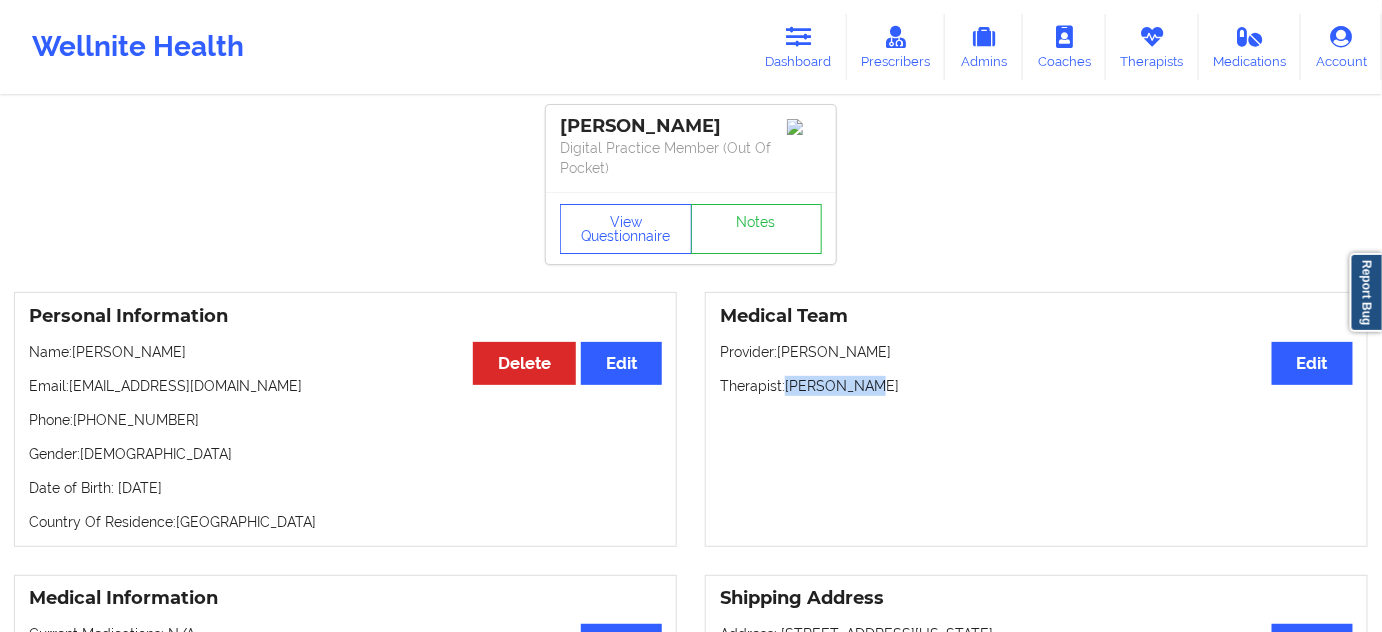 drag, startPoint x: 814, startPoint y: 384, endPoint x: 914, endPoint y: 367, distance: 101.43471 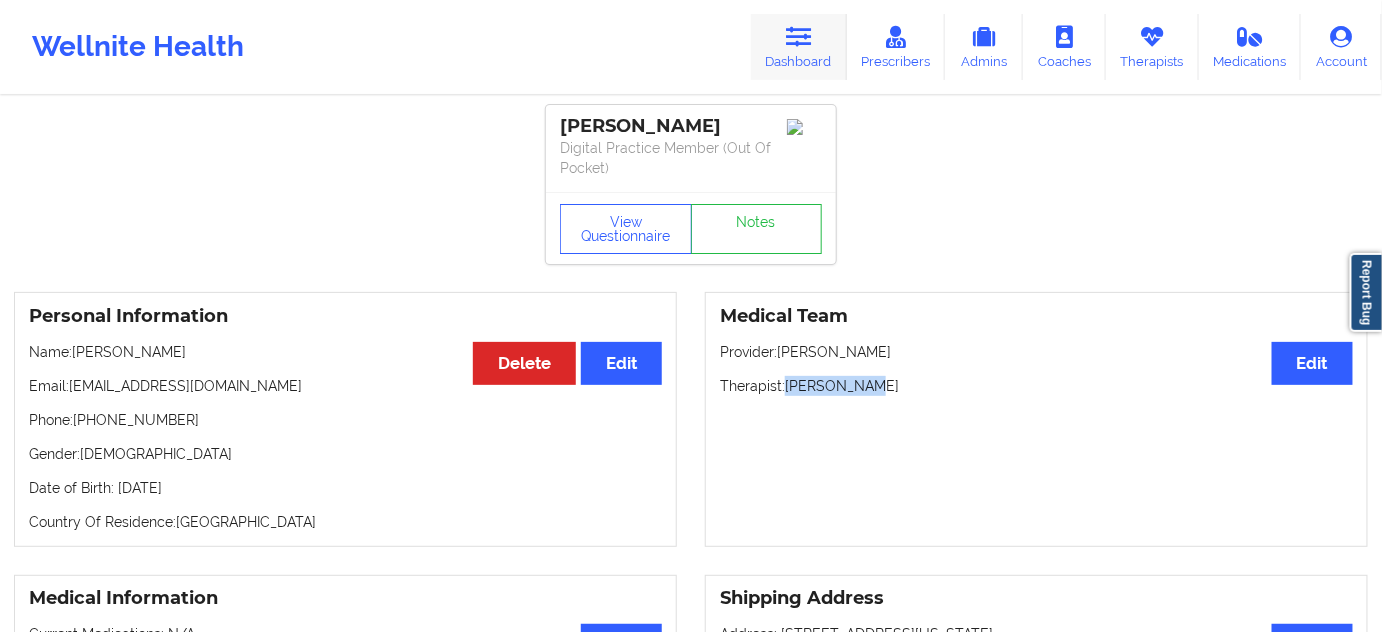 click on "Dashboard" at bounding box center (799, 47) 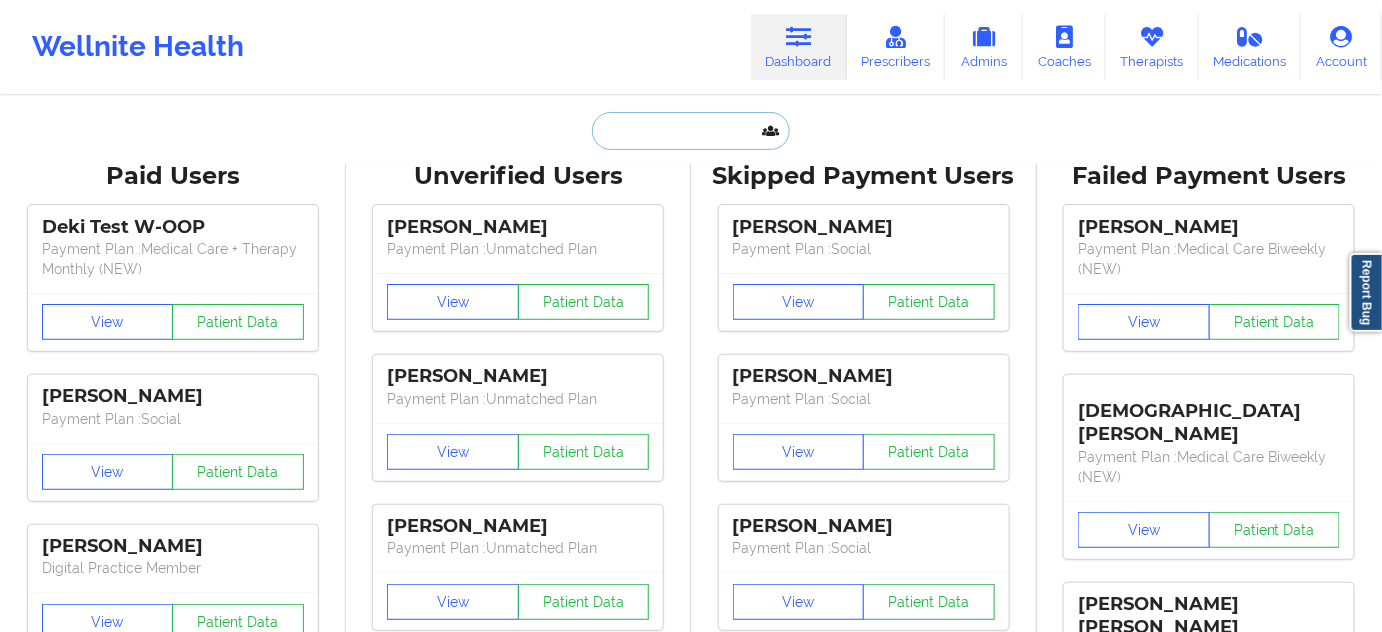 click at bounding box center [691, 131] 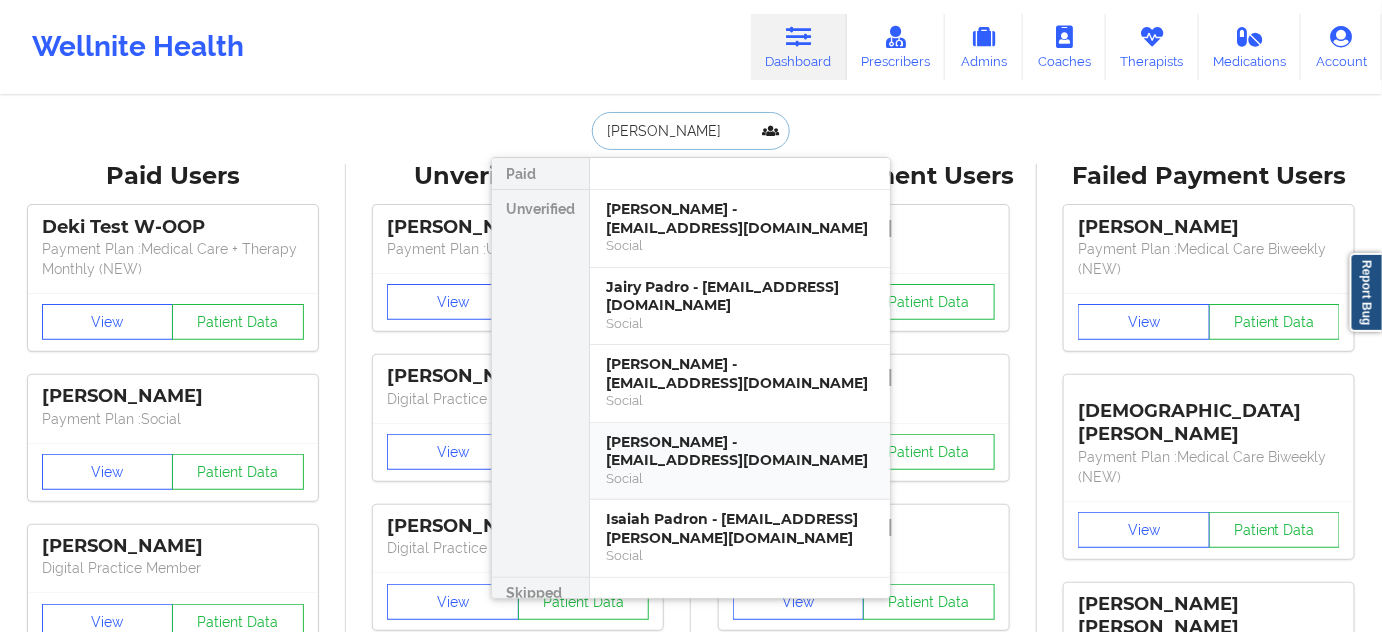 scroll, scrollTop: 0, scrollLeft: 0, axis: both 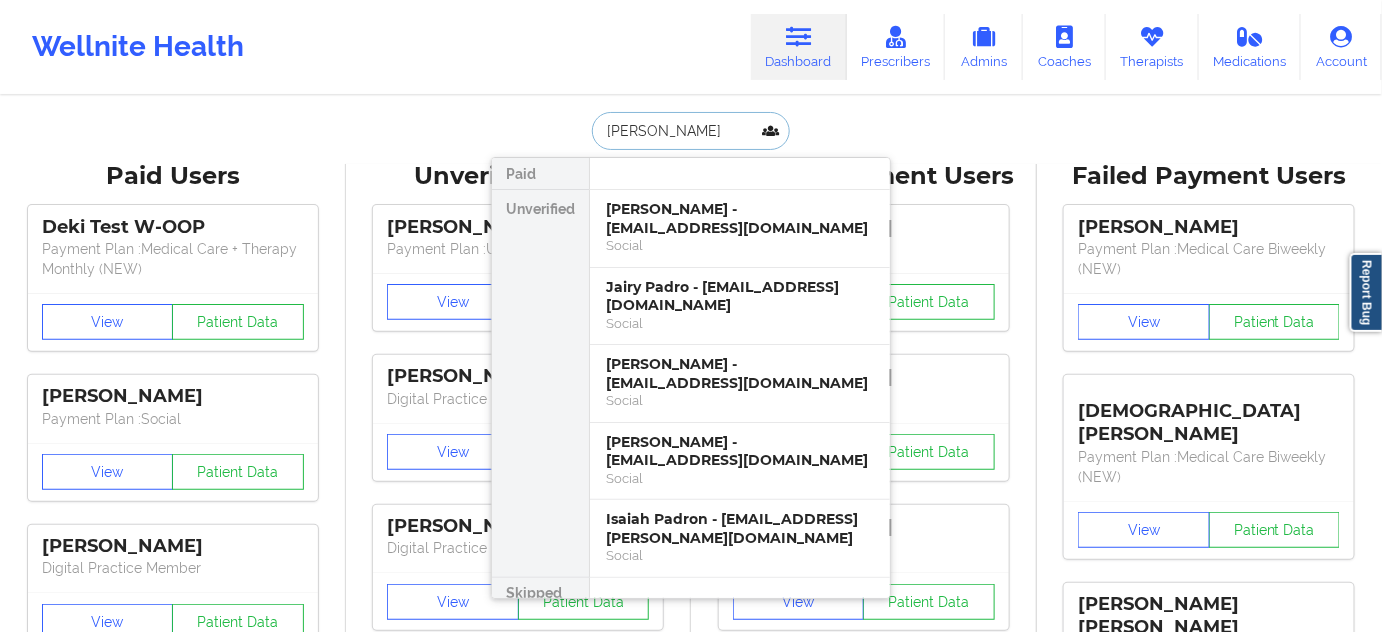 click on "[PERSON_NAME]" at bounding box center [691, 131] 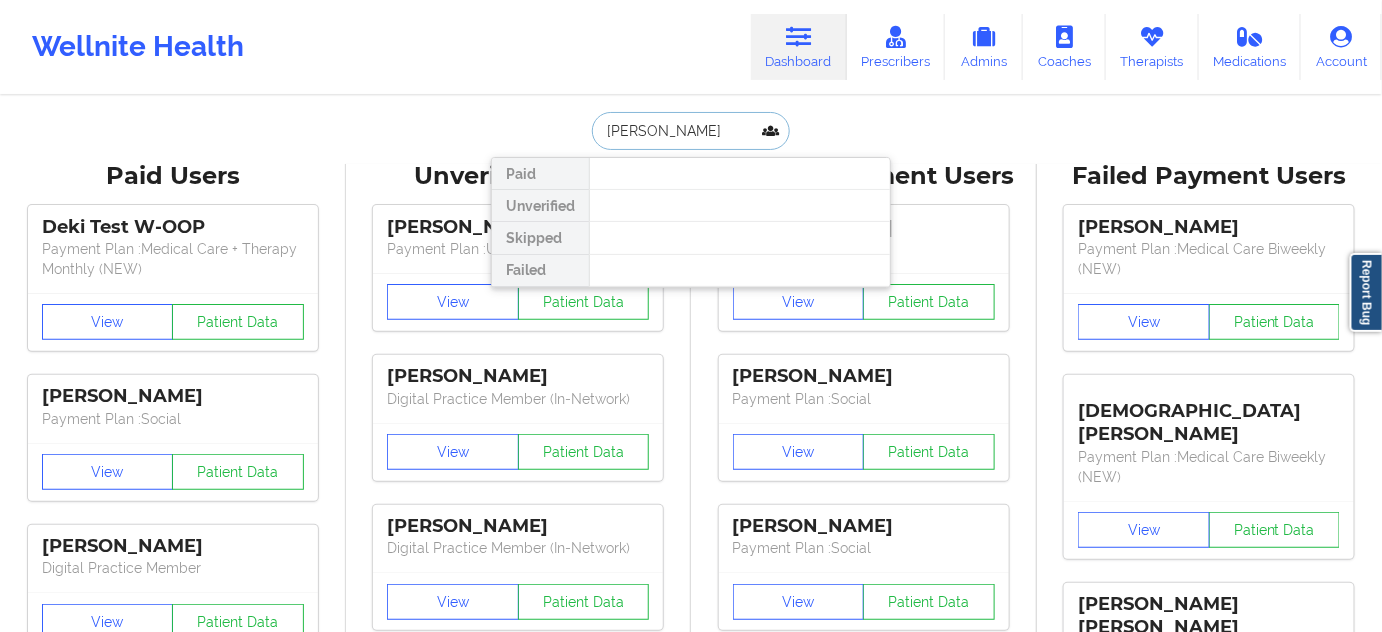 paste on "8662879569" 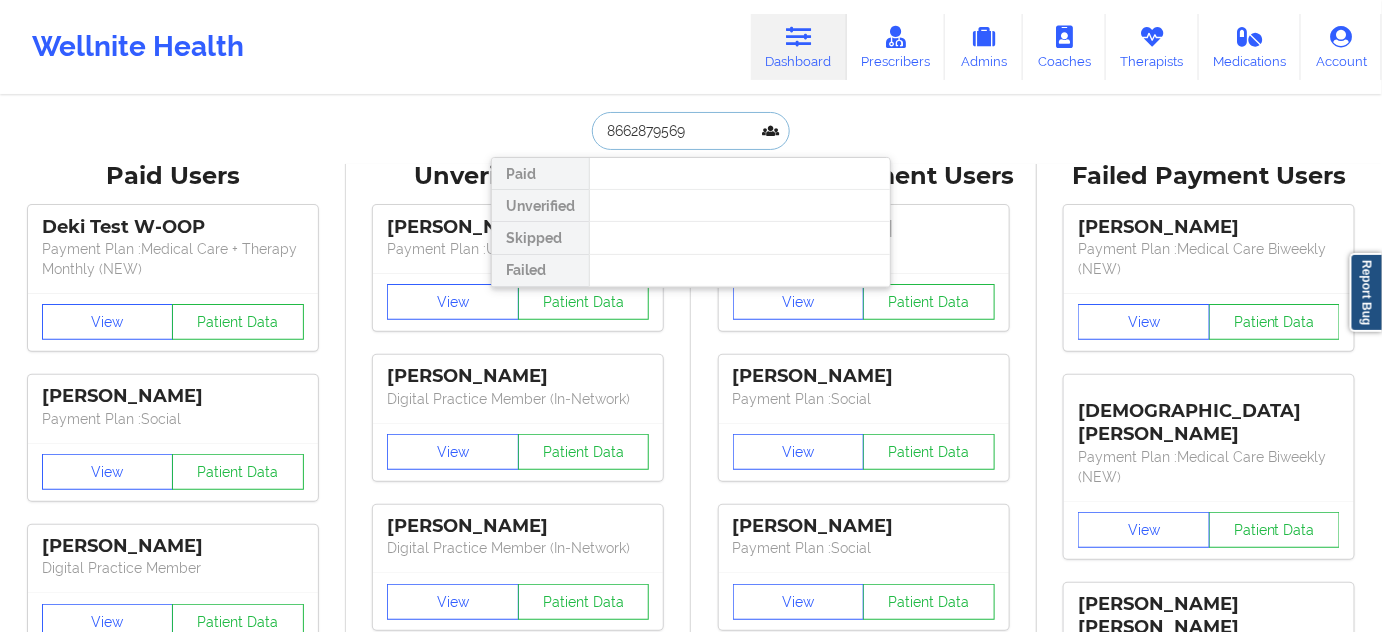 paste on "[PERSON_NAME]" 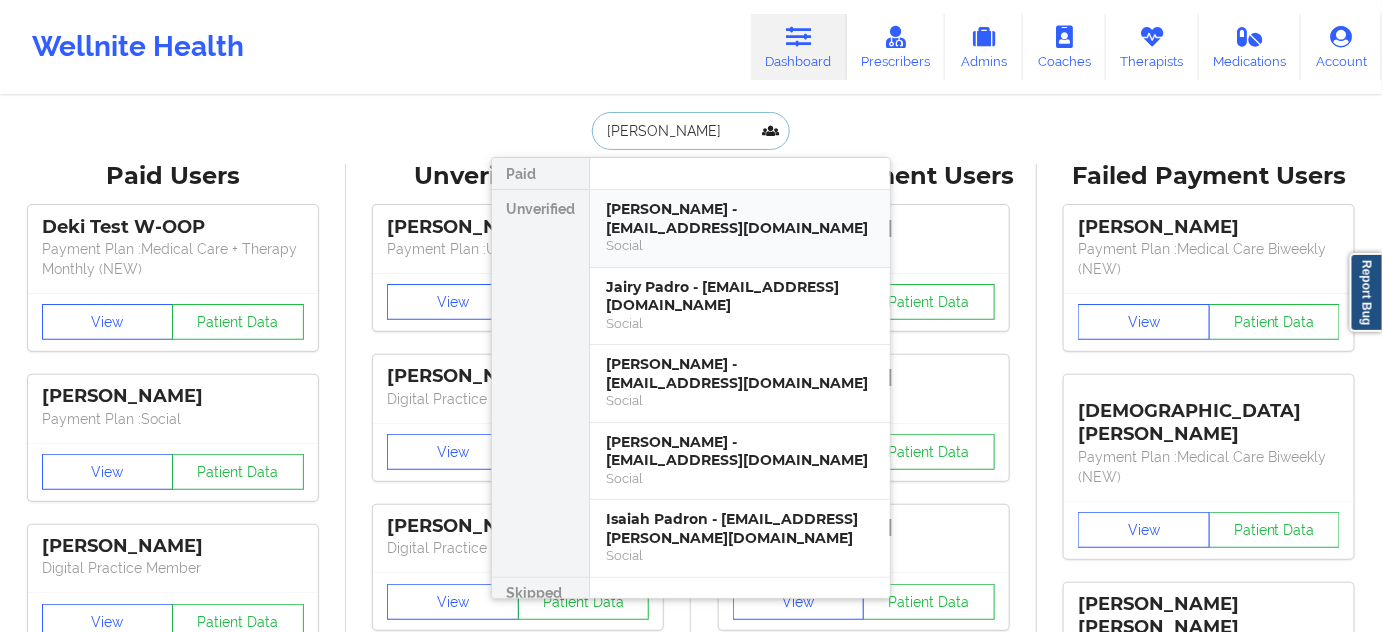 scroll, scrollTop: 0, scrollLeft: 0, axis: both 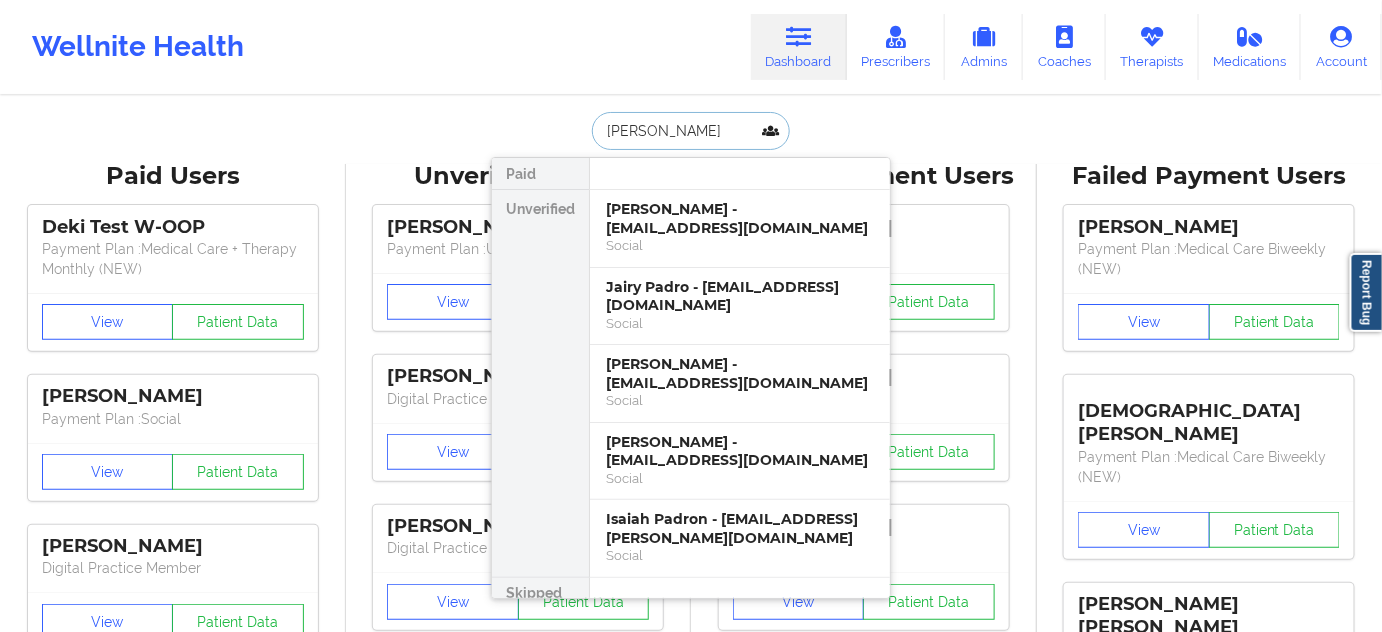 paste on "[EMAIL_ADDRESS][DOMAIN_NAME]" 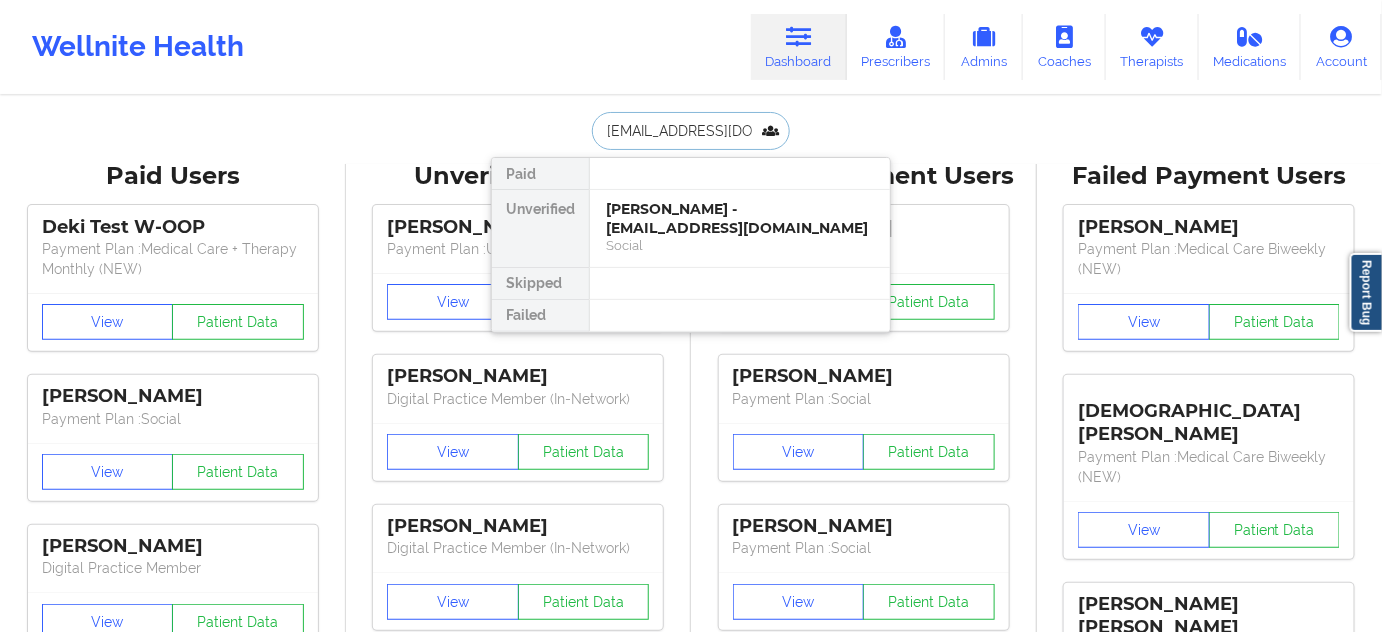 click on "[PERSON_NAME]  - [EMAIL_ADDRESS][DOMAIN_NAME]" at bounding box center [740, 218] 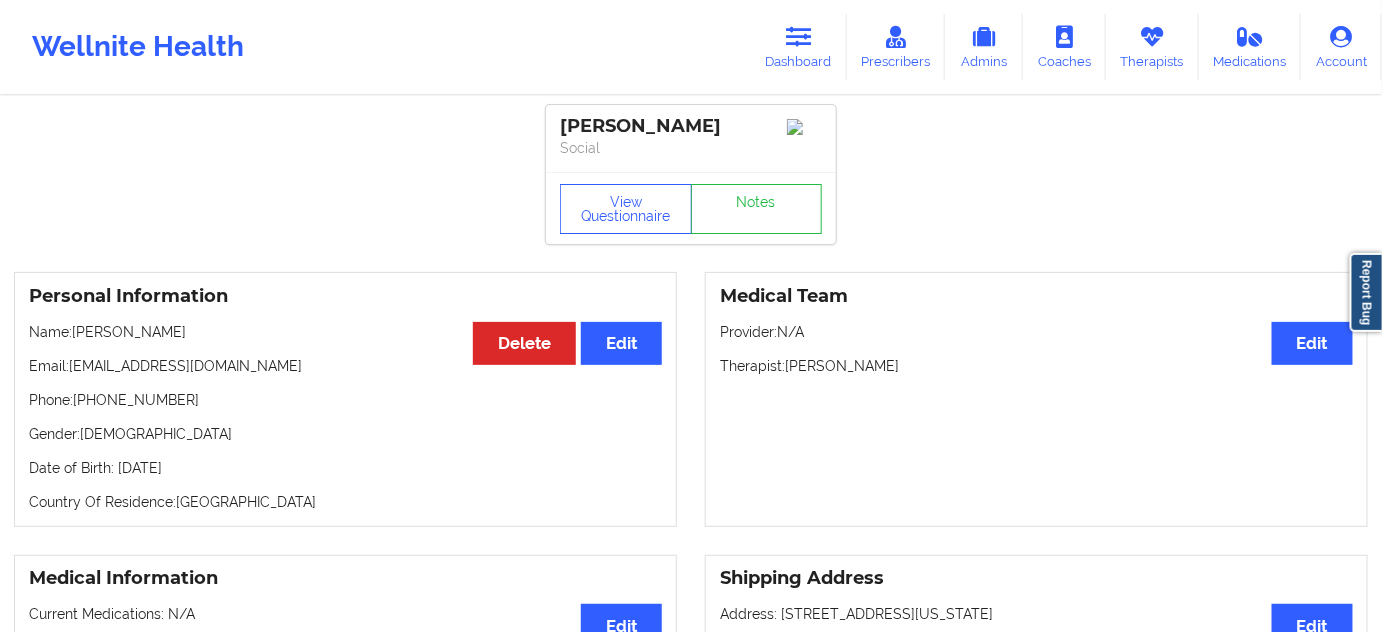 drag, startPoint x: 730, startPoint y: 114, endPoint x: 561, endPoint y: 116, distance: 169.01184 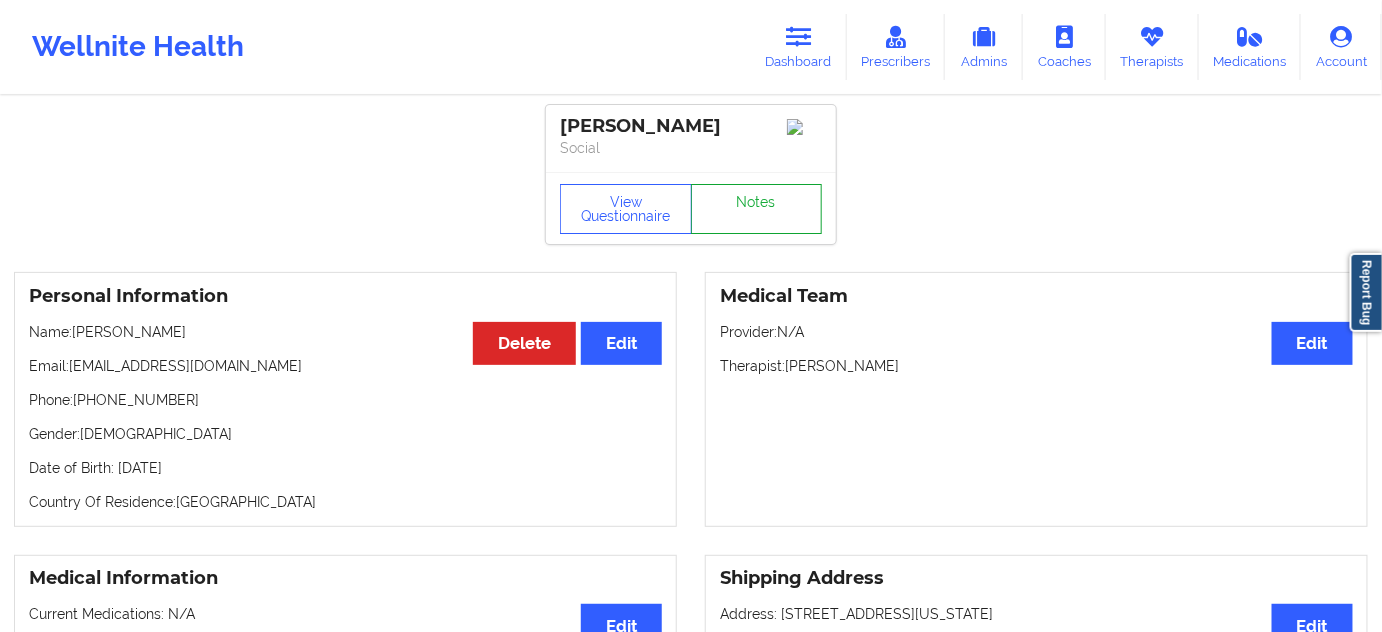 click on "Notes" at bounding box center [757, 209] 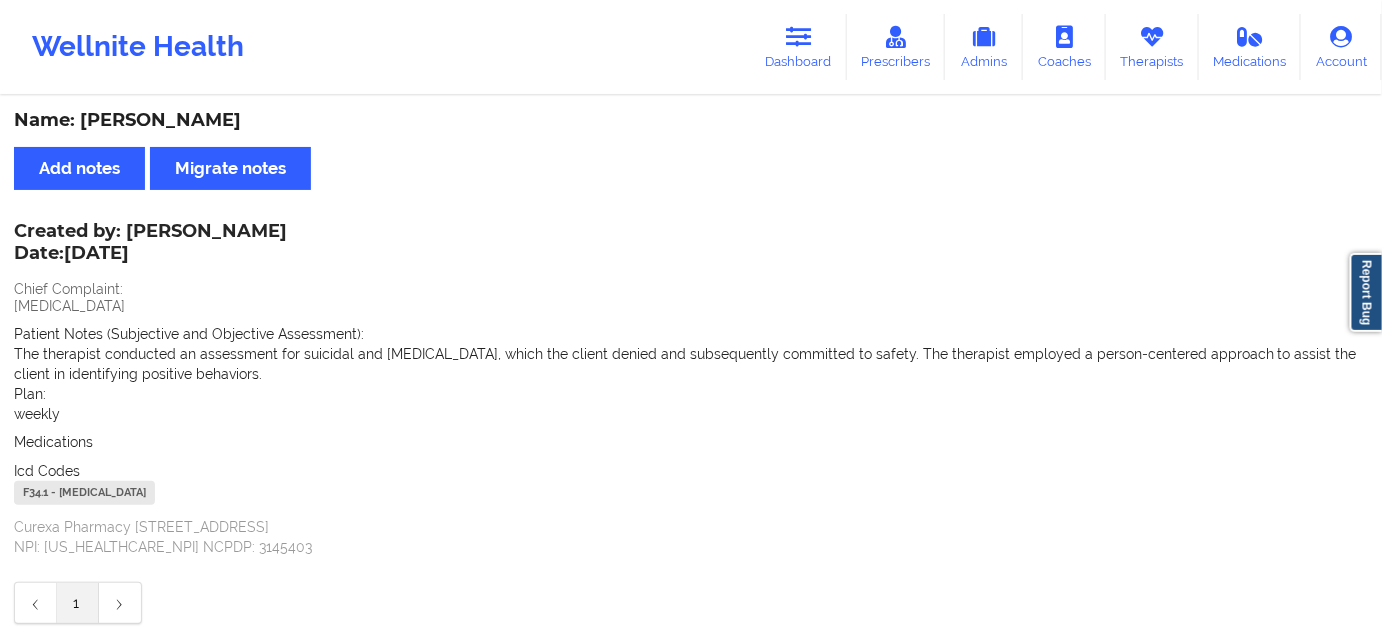 click on "F34.1 - [MEDICAL_DATA]" at bounding box center (84, 493) 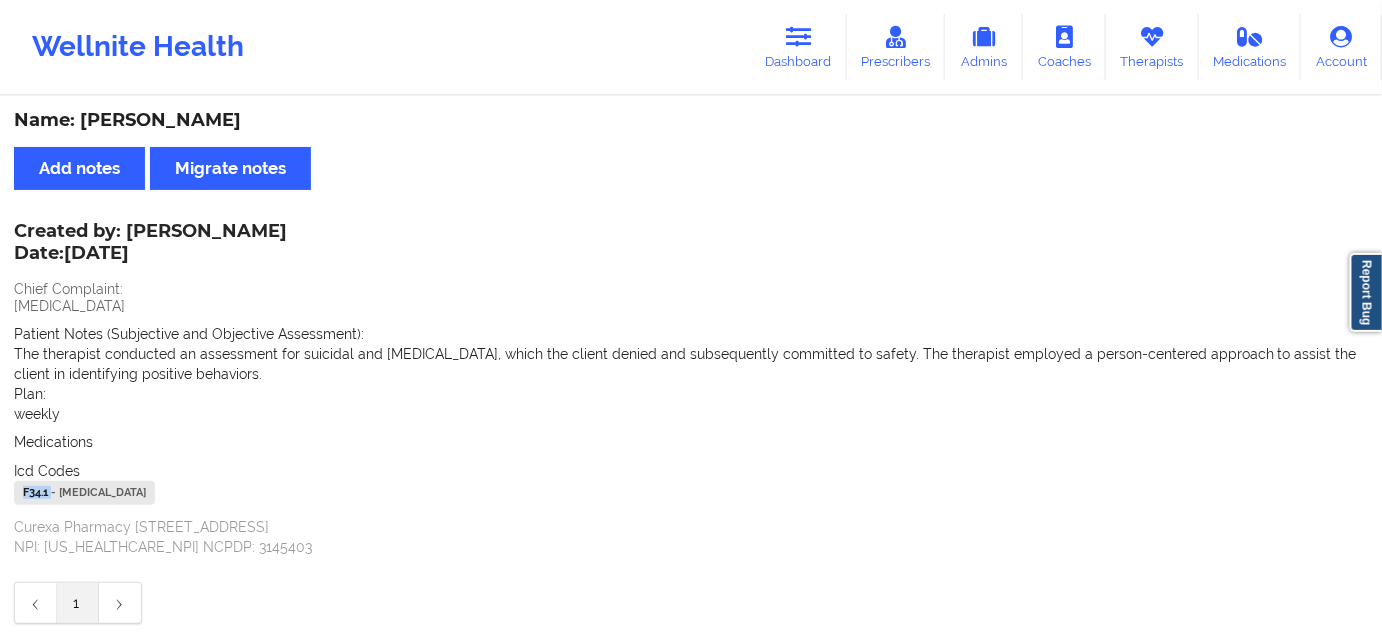click on "F34.1 - [MEDICAL_DATA]" at bounding box center (84, 493) 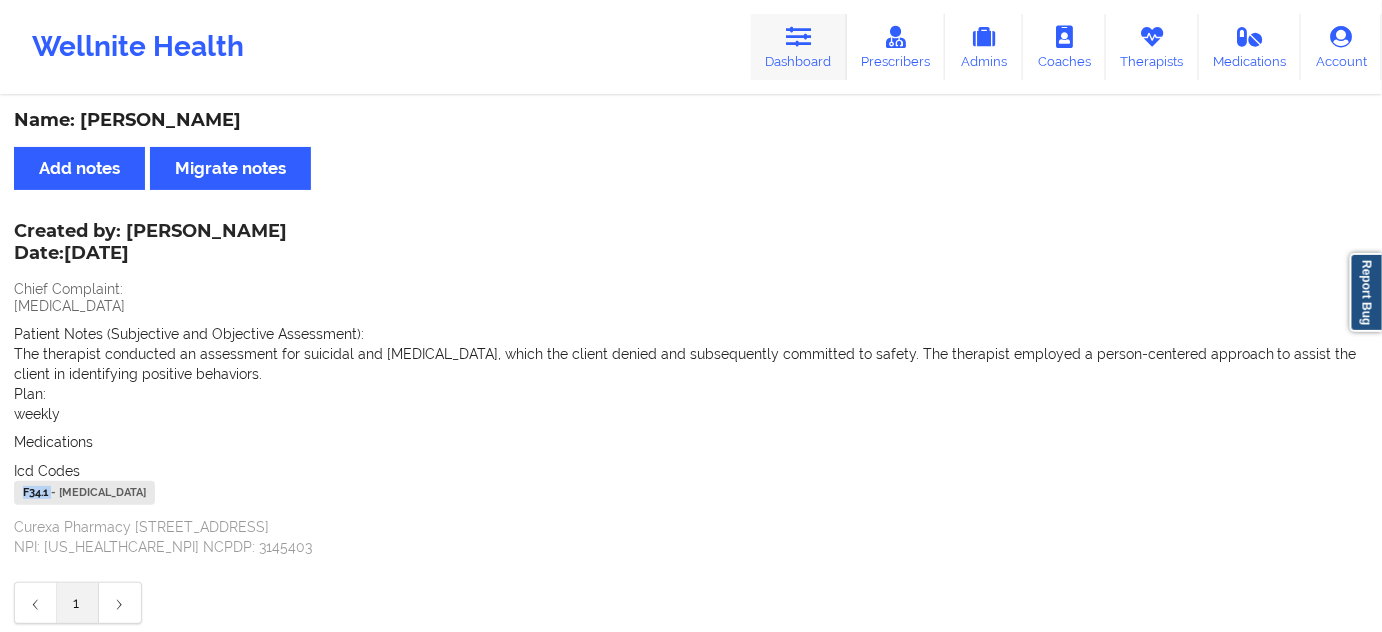 click at bounding box center (799, 37) 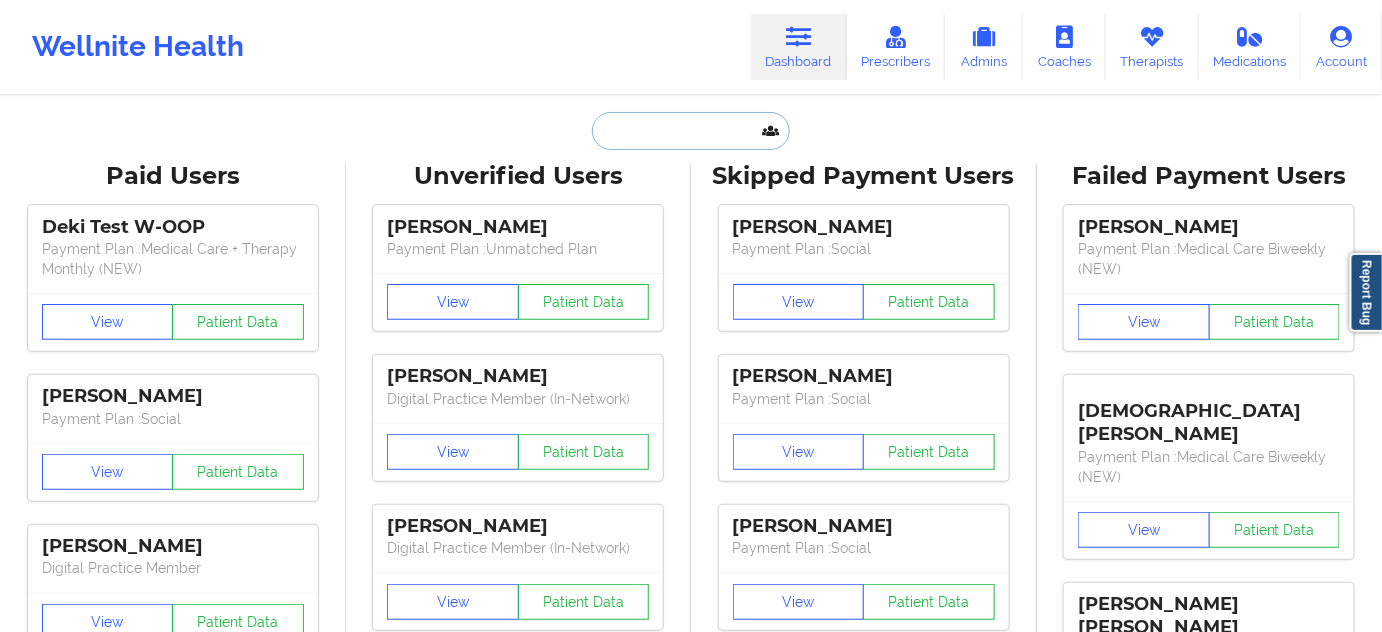 click at bounding box center (691, 131) 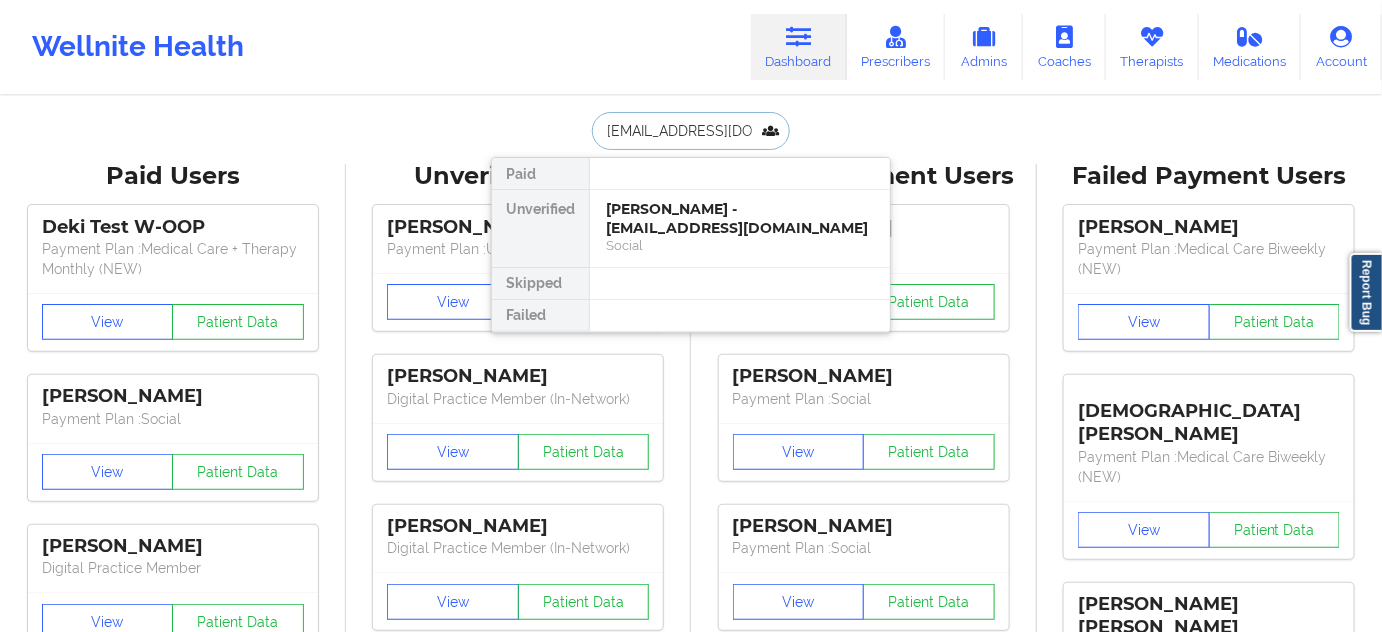 scroll, scrollTop: 0, scrollLeft: 5, axis: horizontal 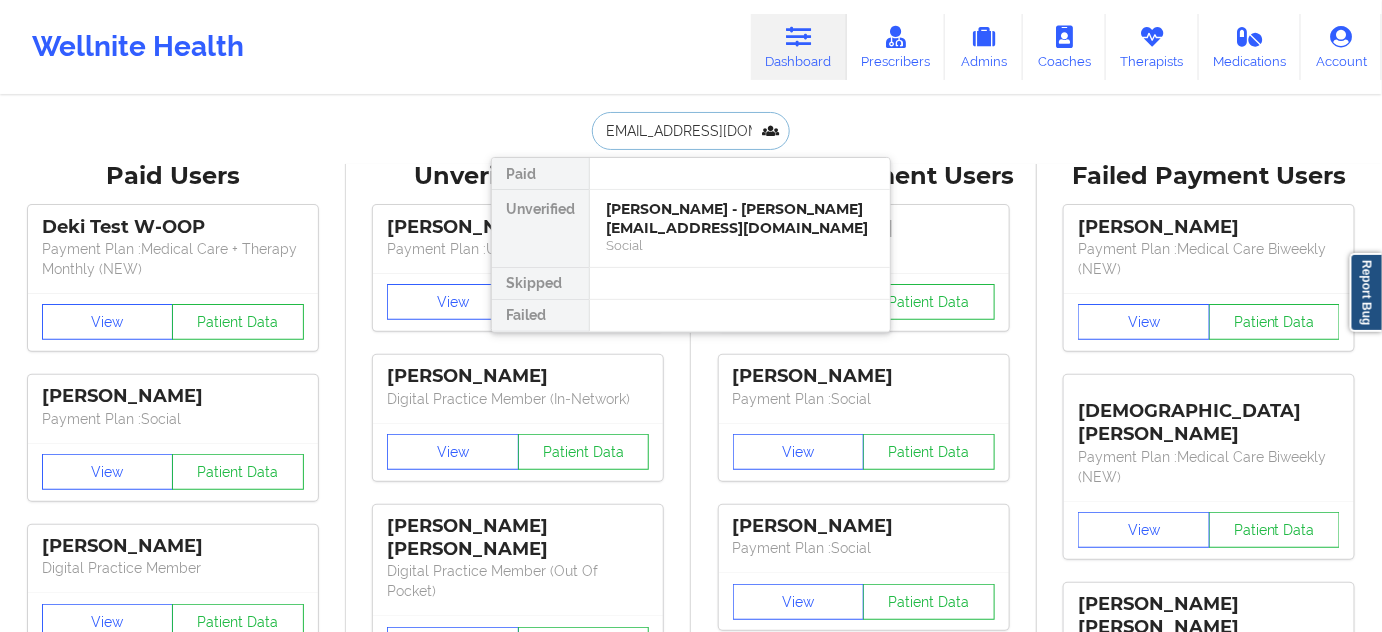 click on "[PERSON_NAME] - [PERSON_NAME][EMAIL_ADDRESS][DOMAIN_NAME]" at bounding box center [740, 218] 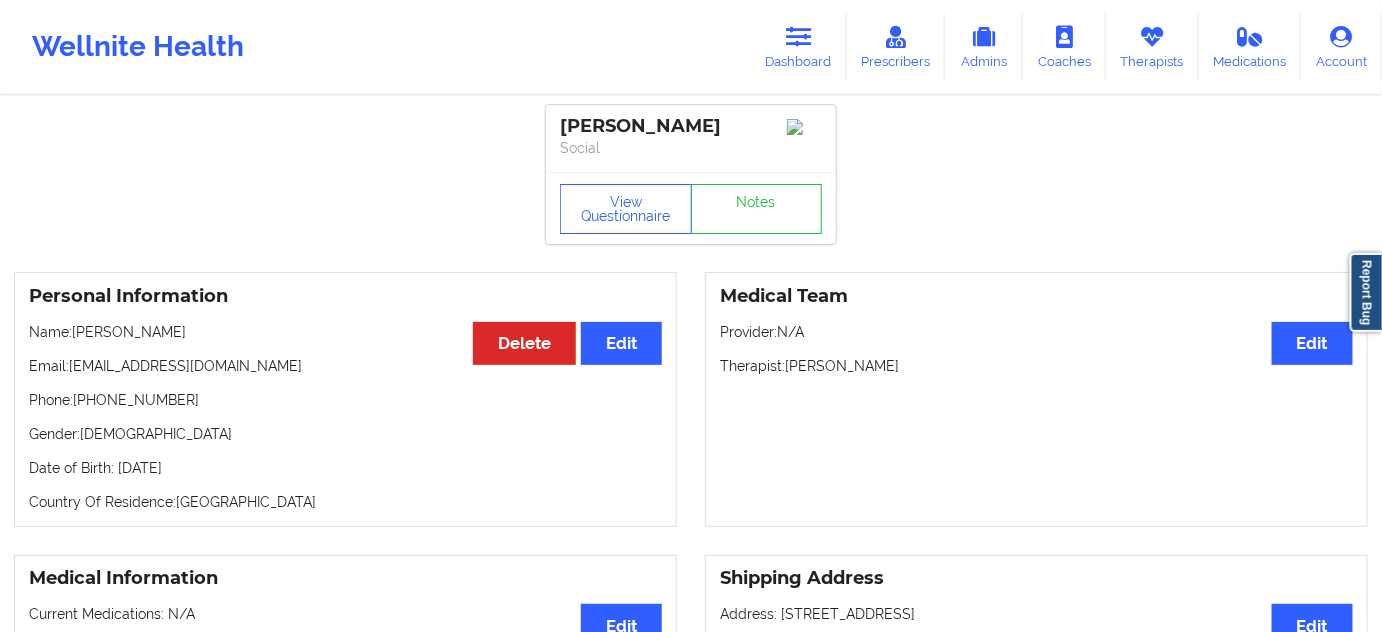 drag, startPoint x: 727, startPoint y: 126, endPoint x: 560, endPoint y: 123, distance: 167.02695 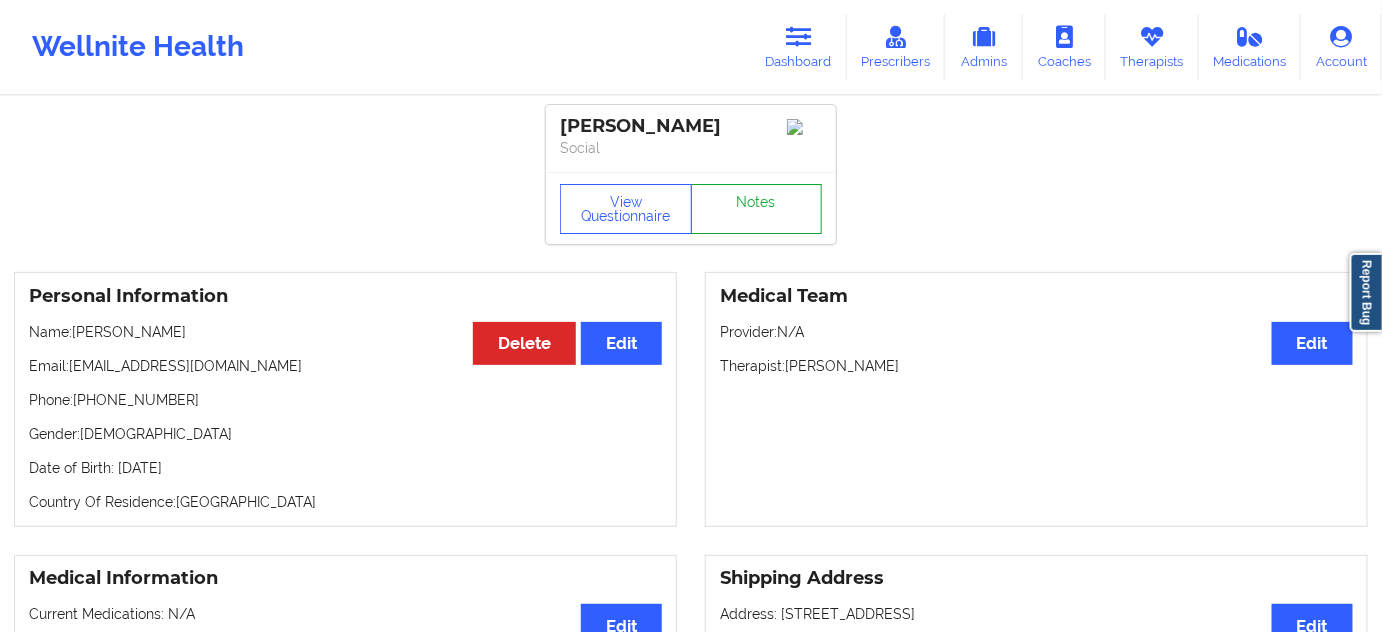 click on "Notes" at bounding box center (757, 209) 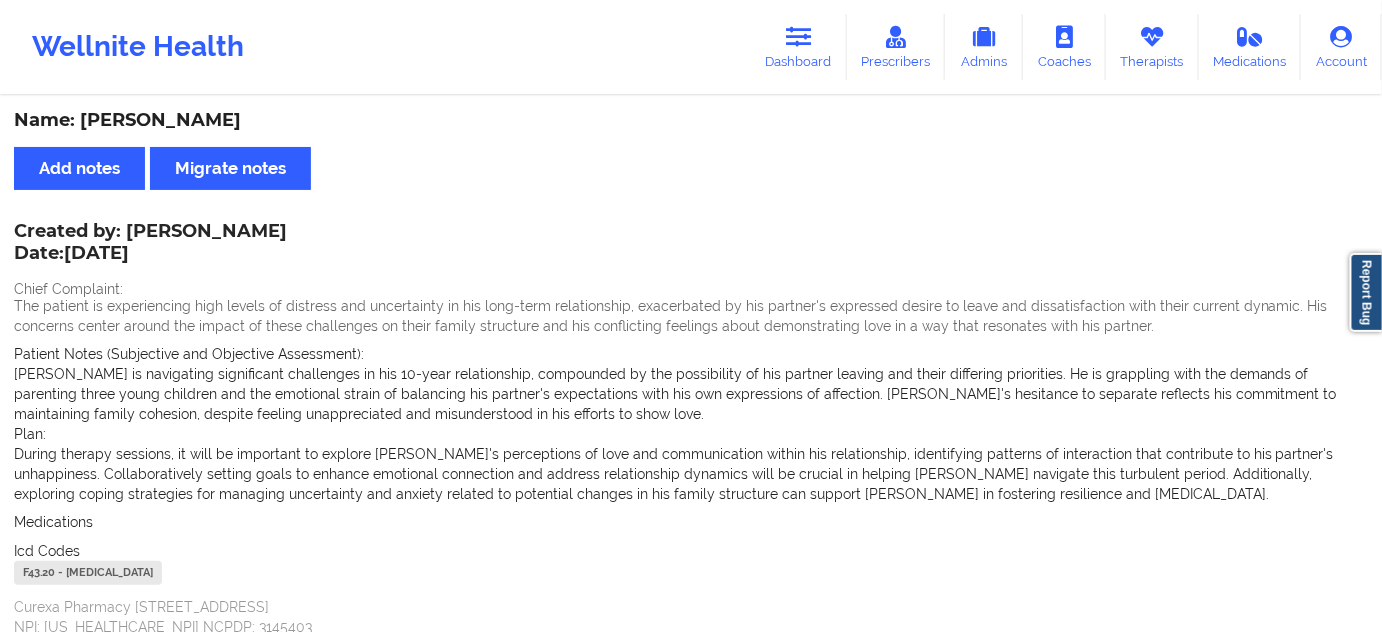 click on "F43.20 - [MEDICAL_DATA]" at bounding box center (88, 573) 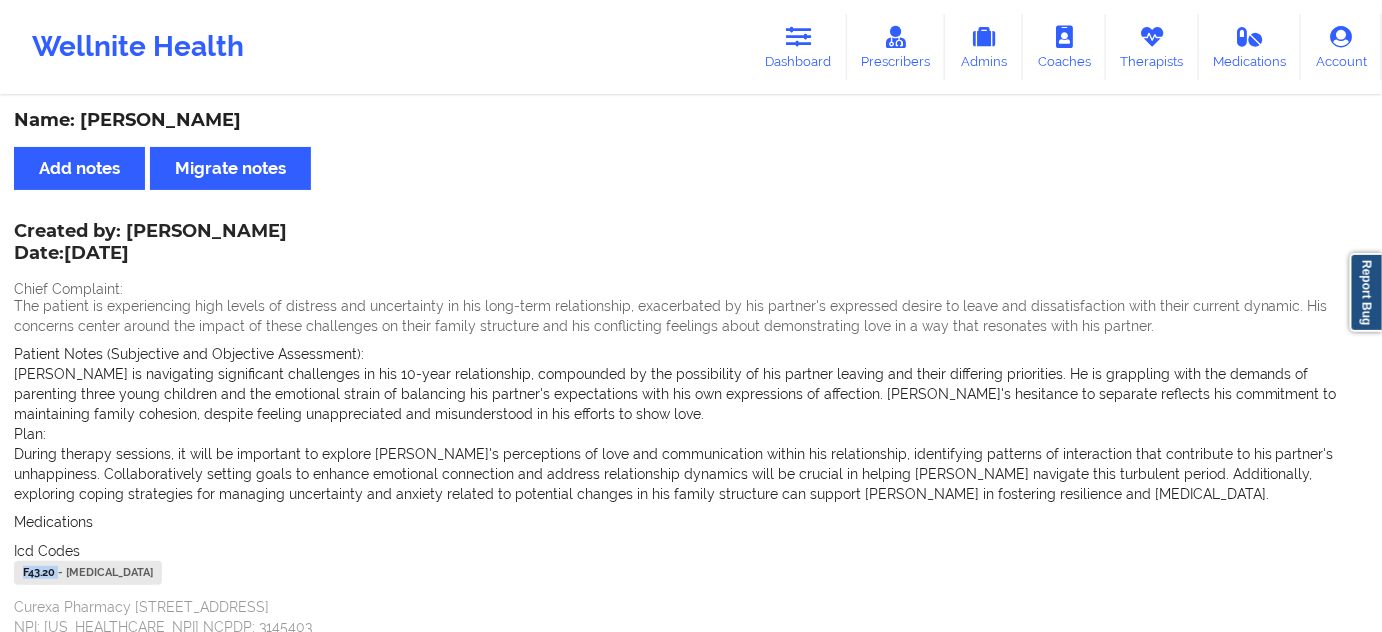 click on "F43.20 - [MEDICAL_DATA]" at bounding box center [88, 573] 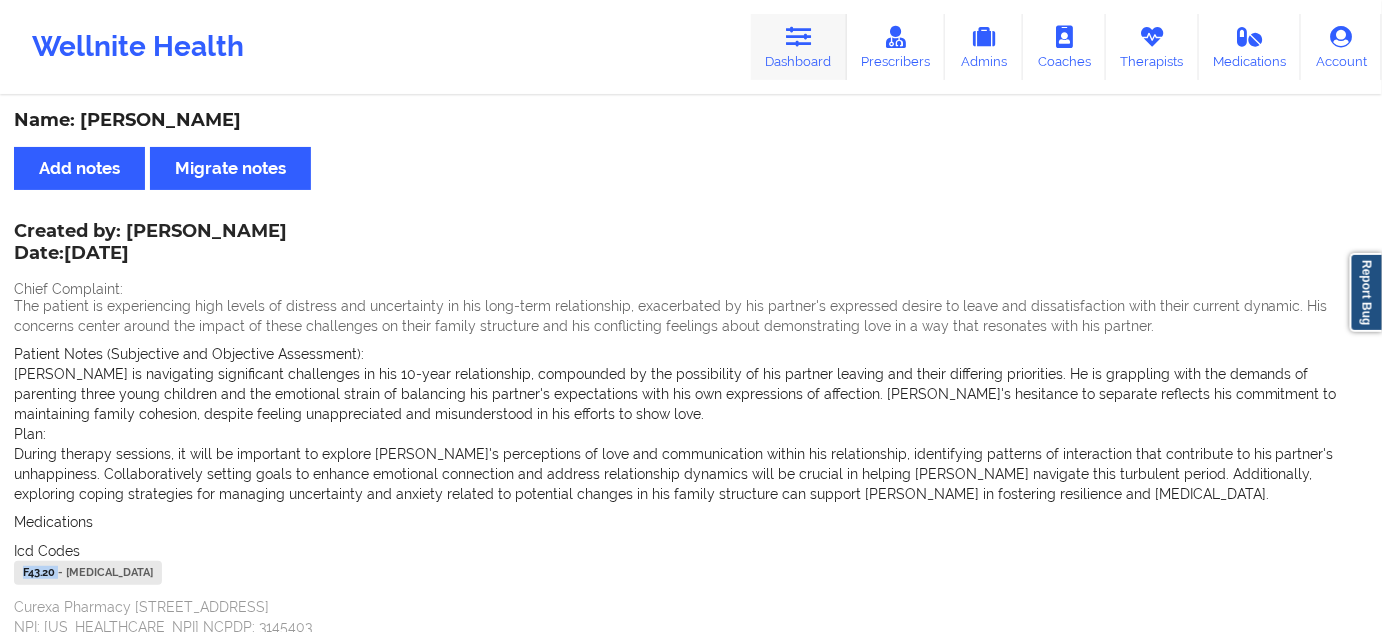 click on "Dashboard" at bounding box center (799, 47) 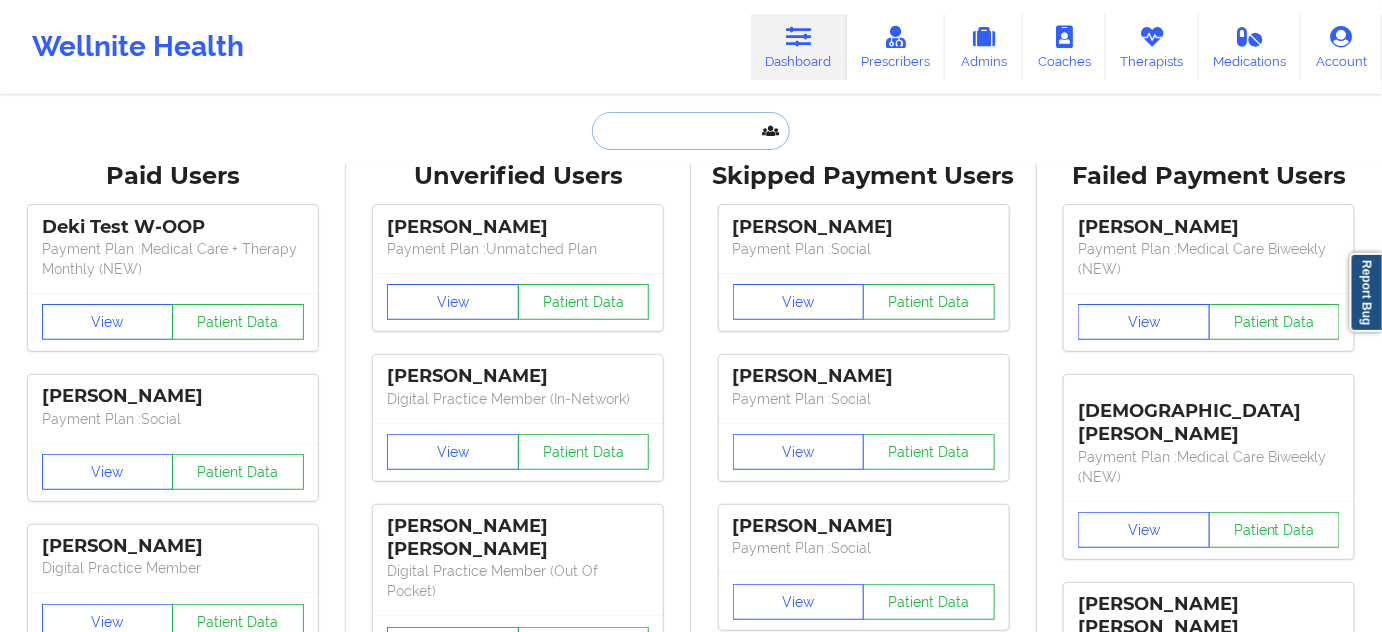 click at bounding box center [691, 131] 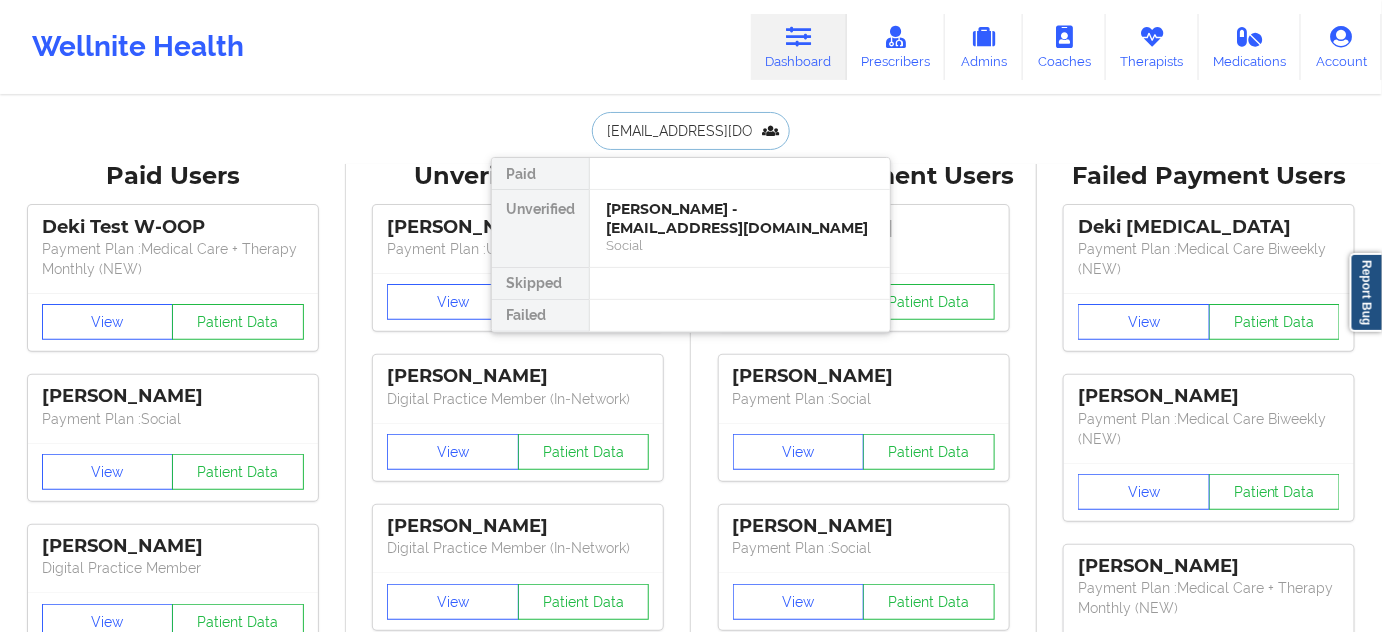 click on "[PERSON_NAME] - [EMAIL_ADDRESS][DOMAIN_NAME]" at bounding box center (740, 218) 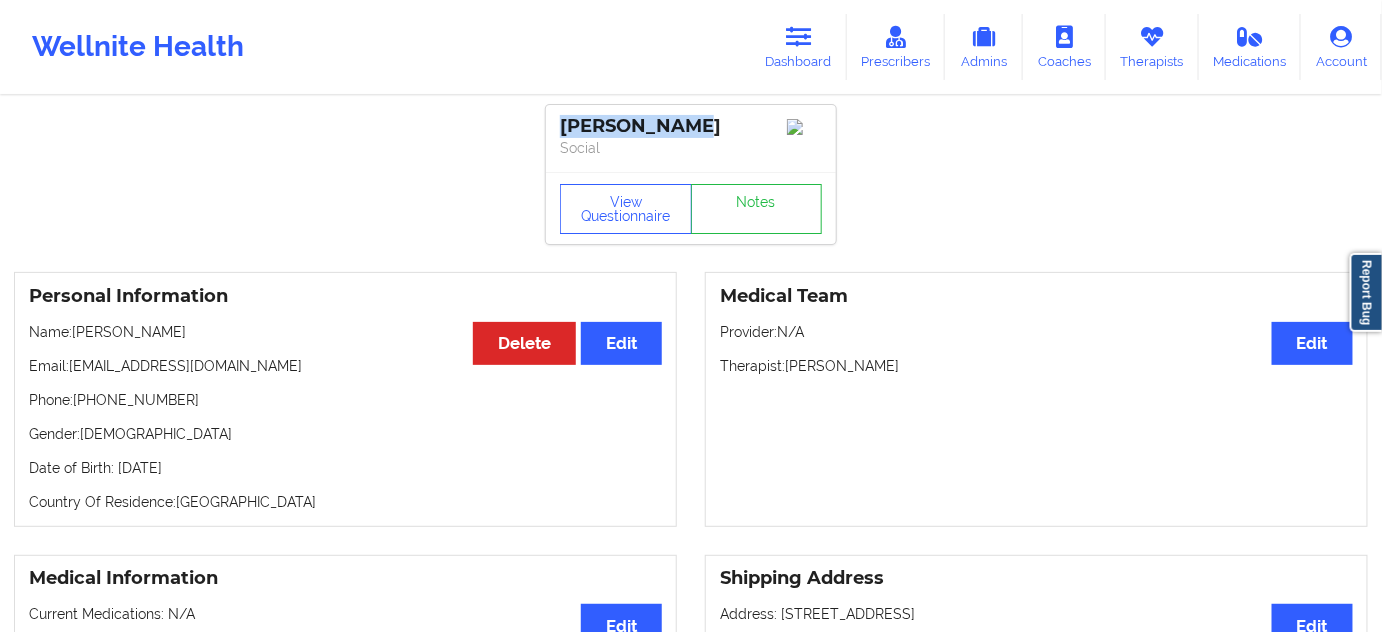 drag, startPoint x: 678, startPoint y: 120, endPoint x: 549, endPoint y: 119, distance: 129.00388 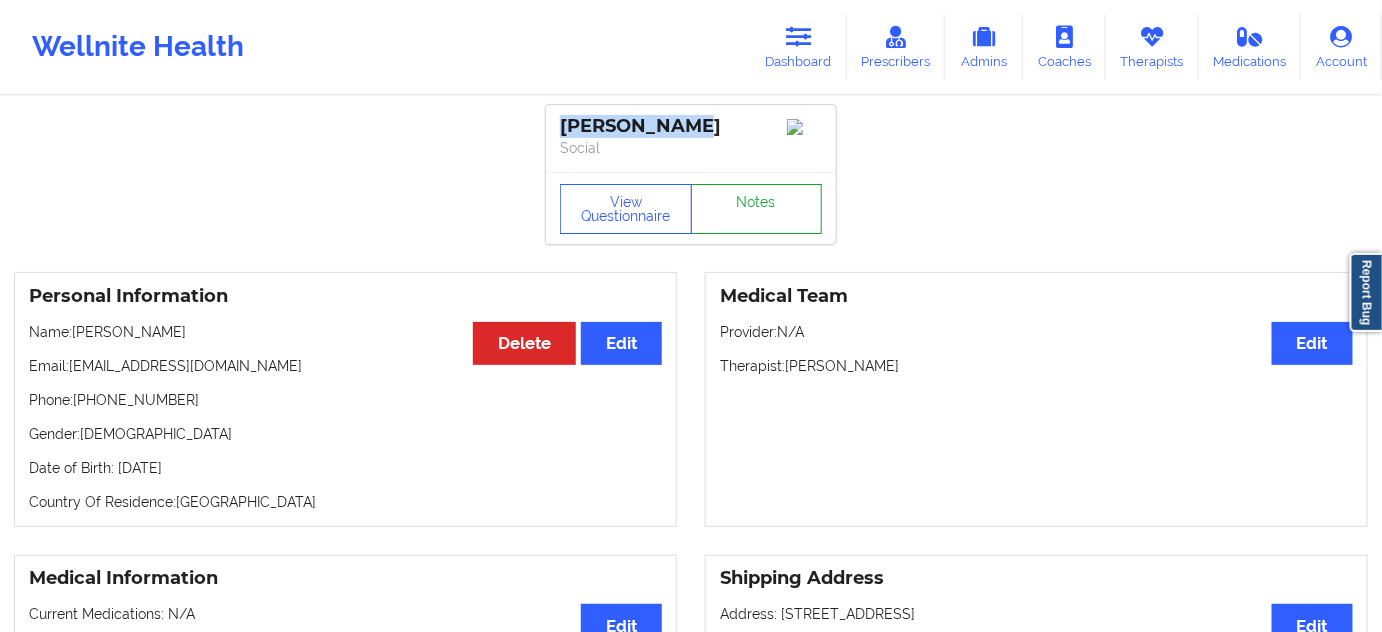 click on "Notes" at bounding box center (757, 209) 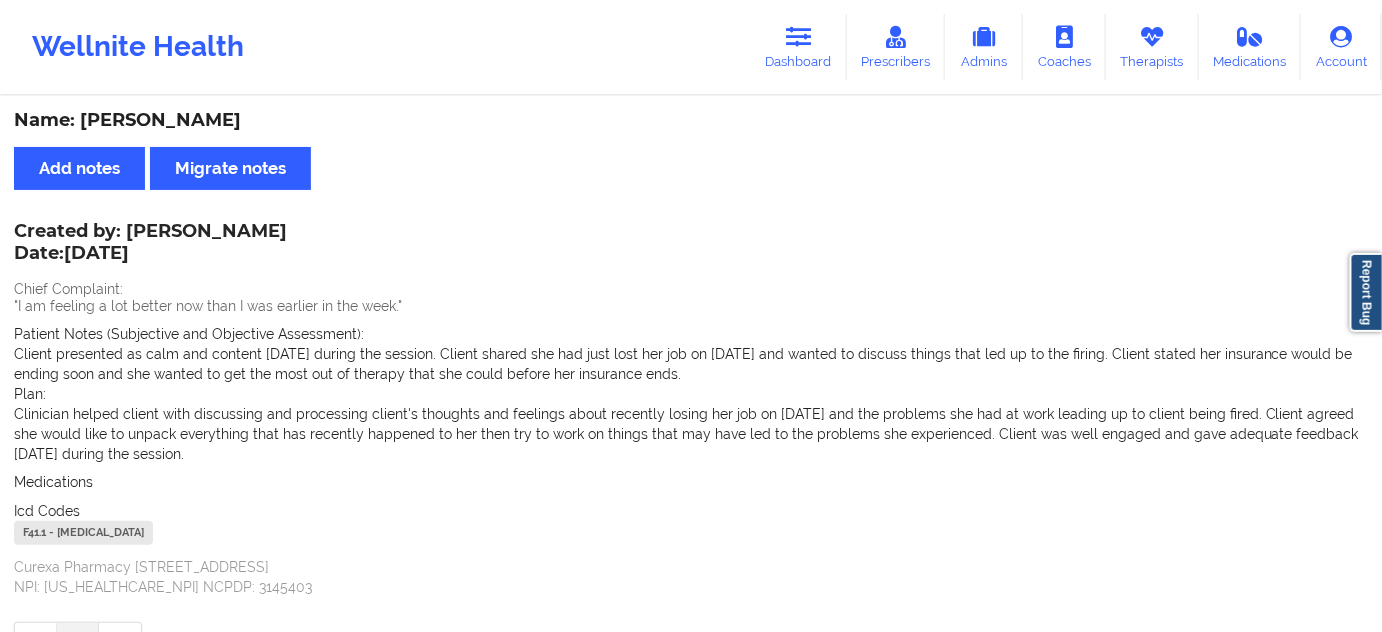 click on "F41.1 - [MEDICAL_DATA]" at bounding box center [83, 533] 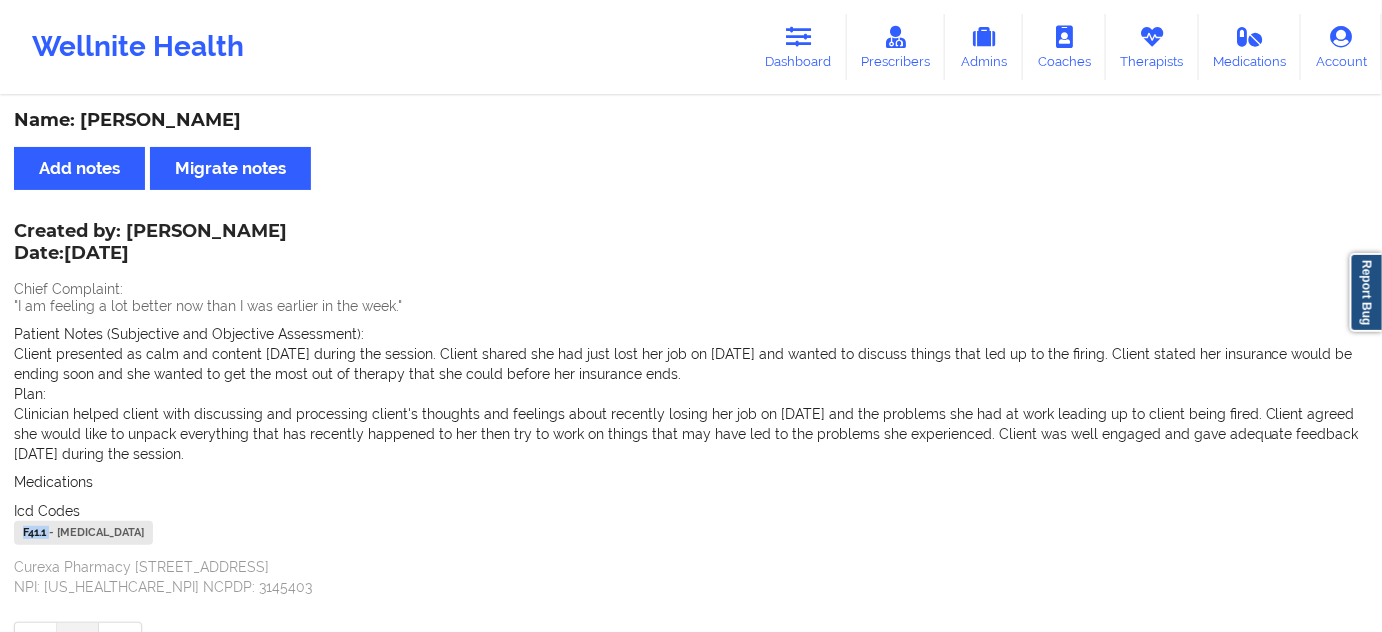 click on "F41.1 - [MEDICAL_DATA]" at bounding box center [83, 533] 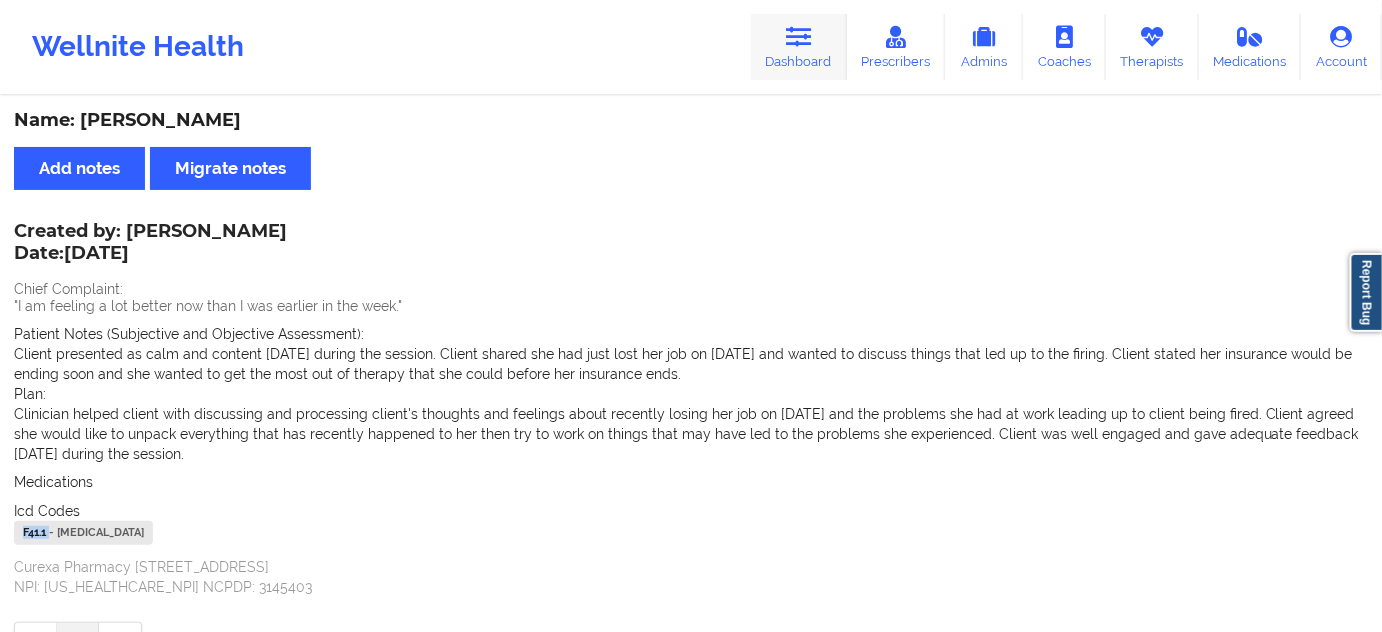 click on "Dashboard" at bounding box center [799, 47] 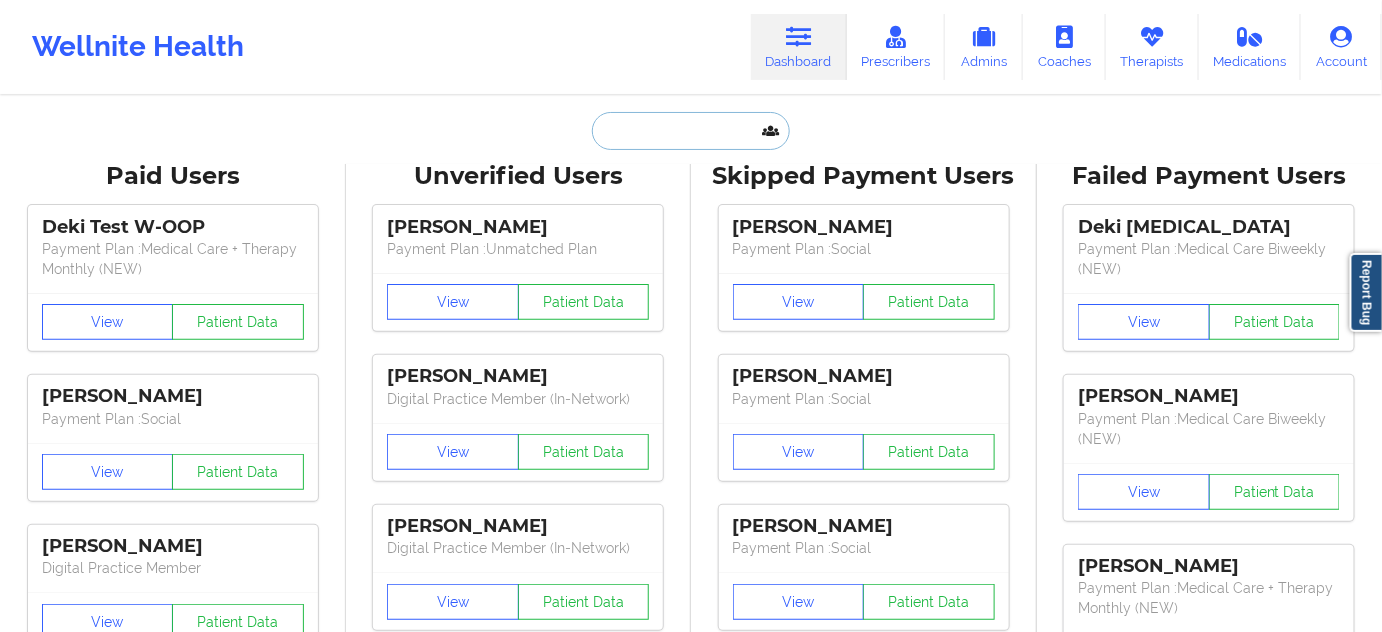 click at bounding box center [691, 131] 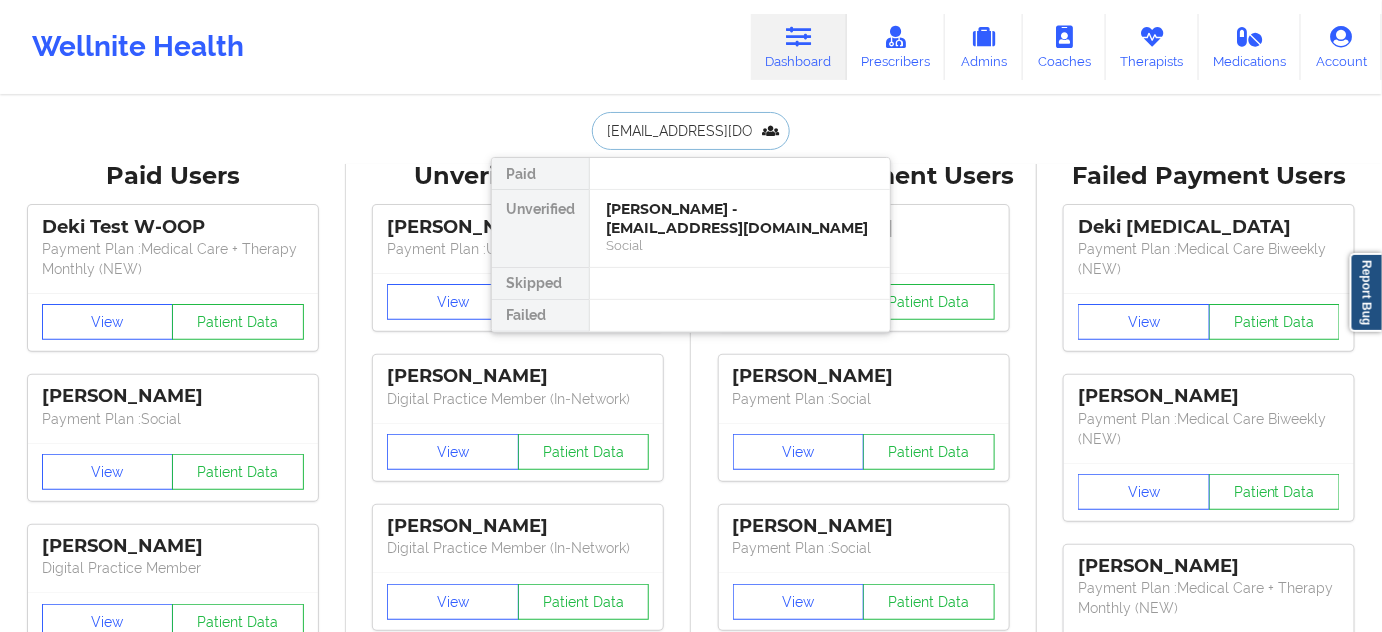 scroll, scrollTop: 0, scrollLeft: 10, axis: horizontal 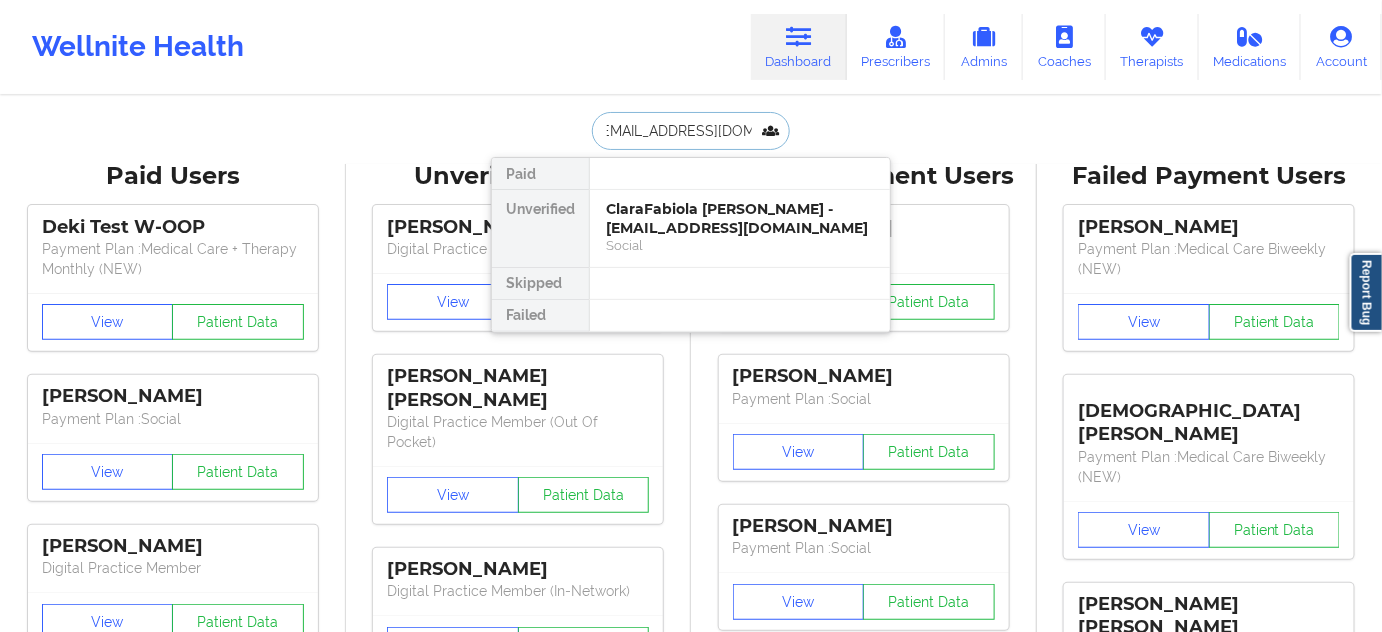click on "ClaraFabiola [PERSON_NAME] - [EMAIL_ADDRESS][DOMAIN_NAME]" at bounding box center (740, 218) 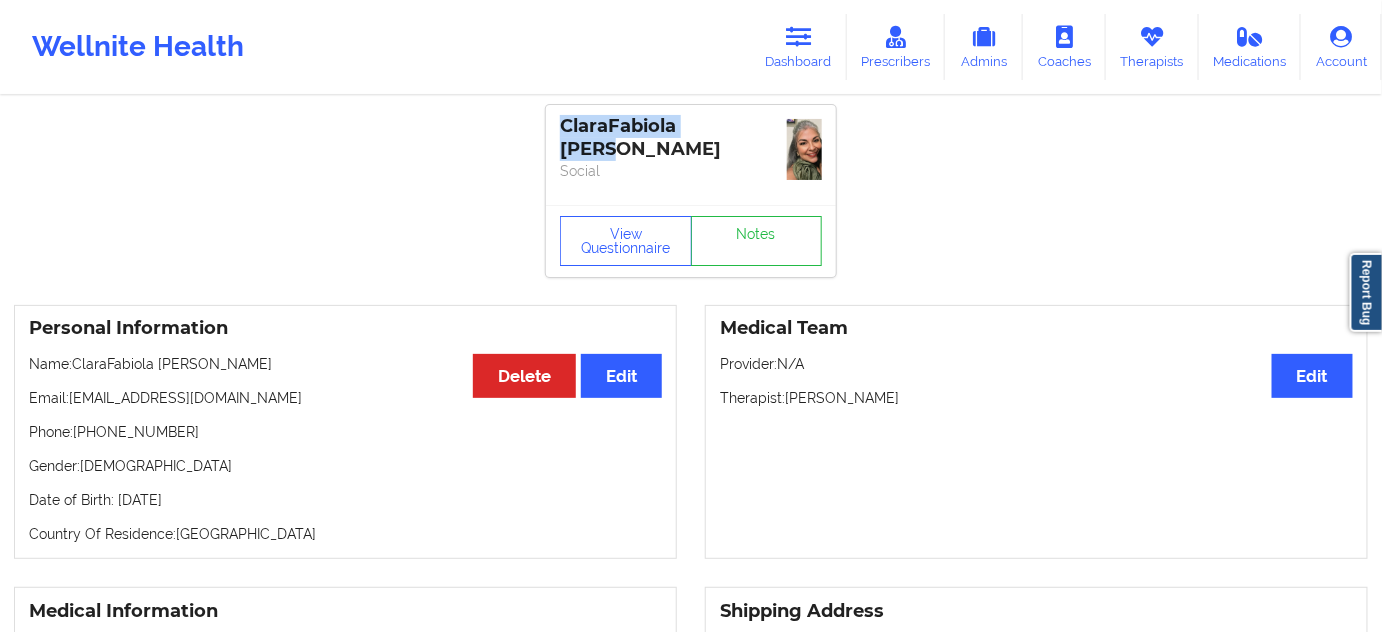 drag, startPoint x: 736, startPoint y: 130, endPoint x: 539, endPoint y: 101, distance: 199.12308 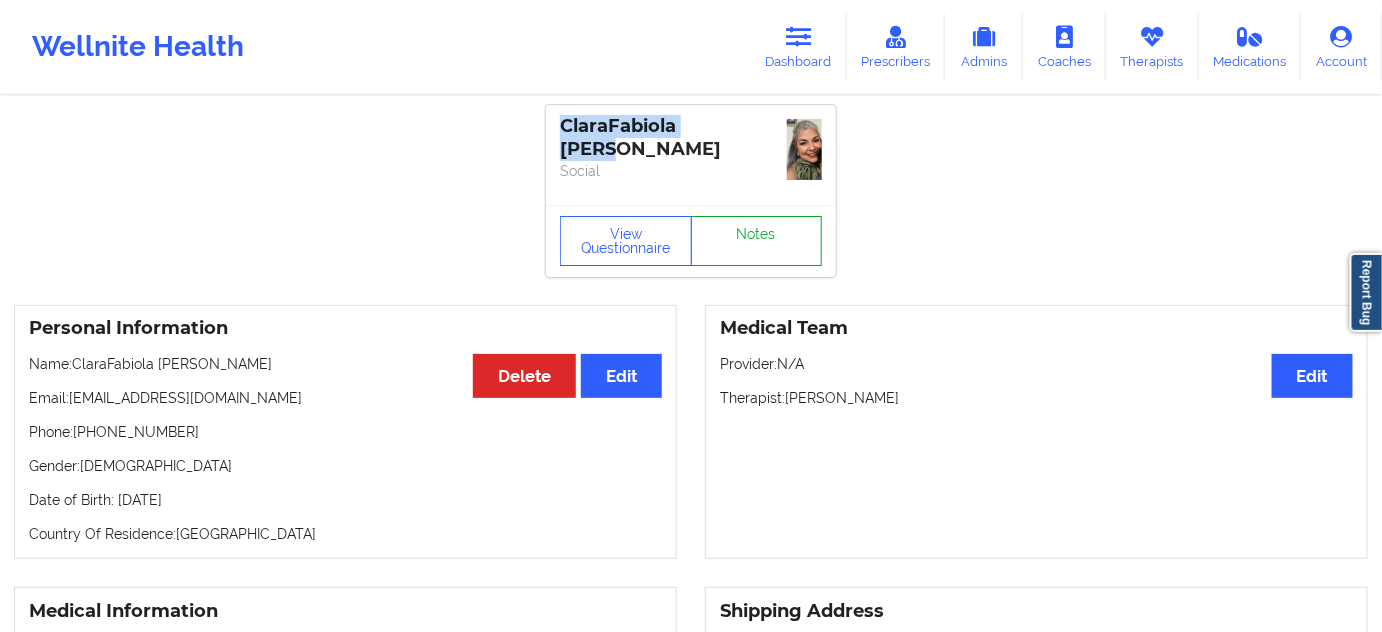 click on "Notes" at bounding box center [757, 241] 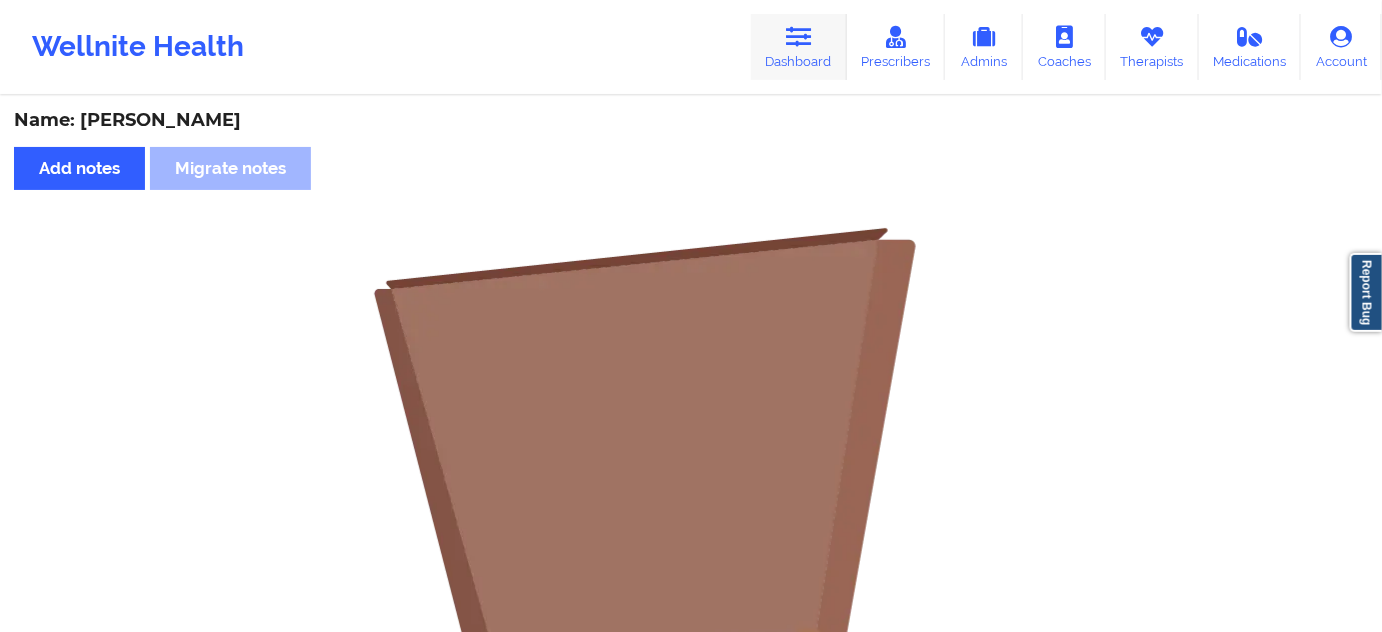 click on "Dashboard" at bounding box center (799, 47) 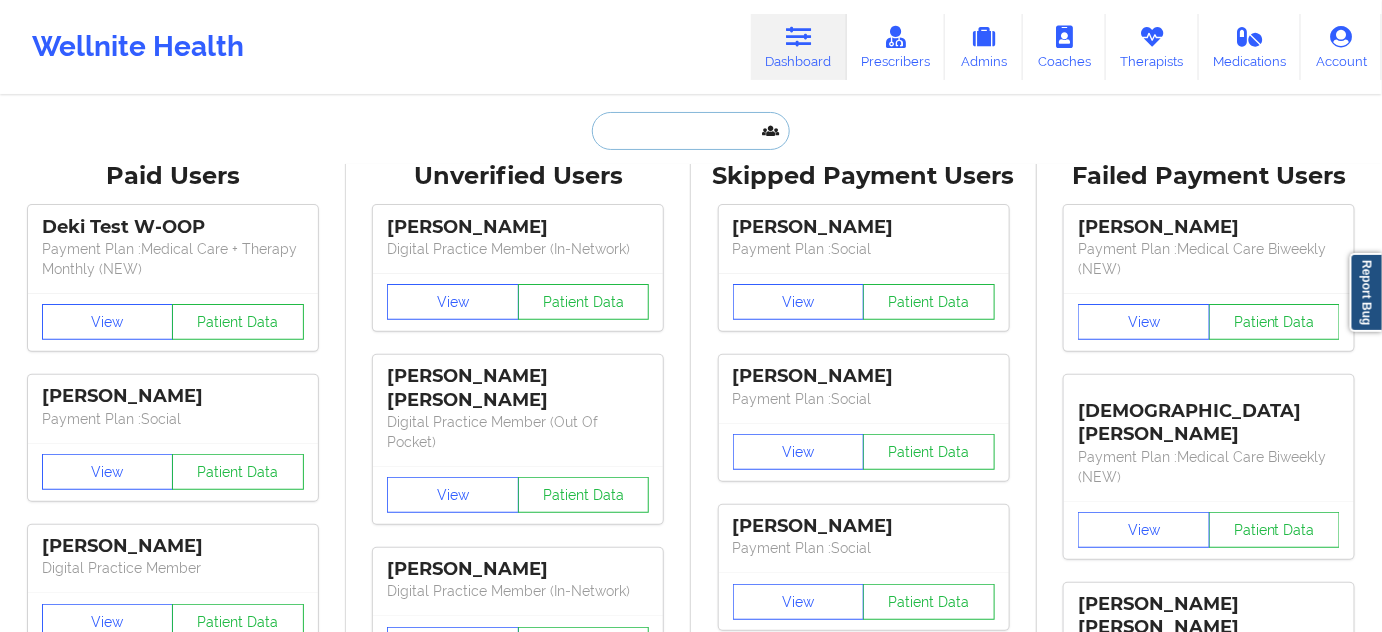 drag, startPoint x: 807, startPoint y: 55, endPoint x: 652, endPoint y: 146, distance: 179.7387 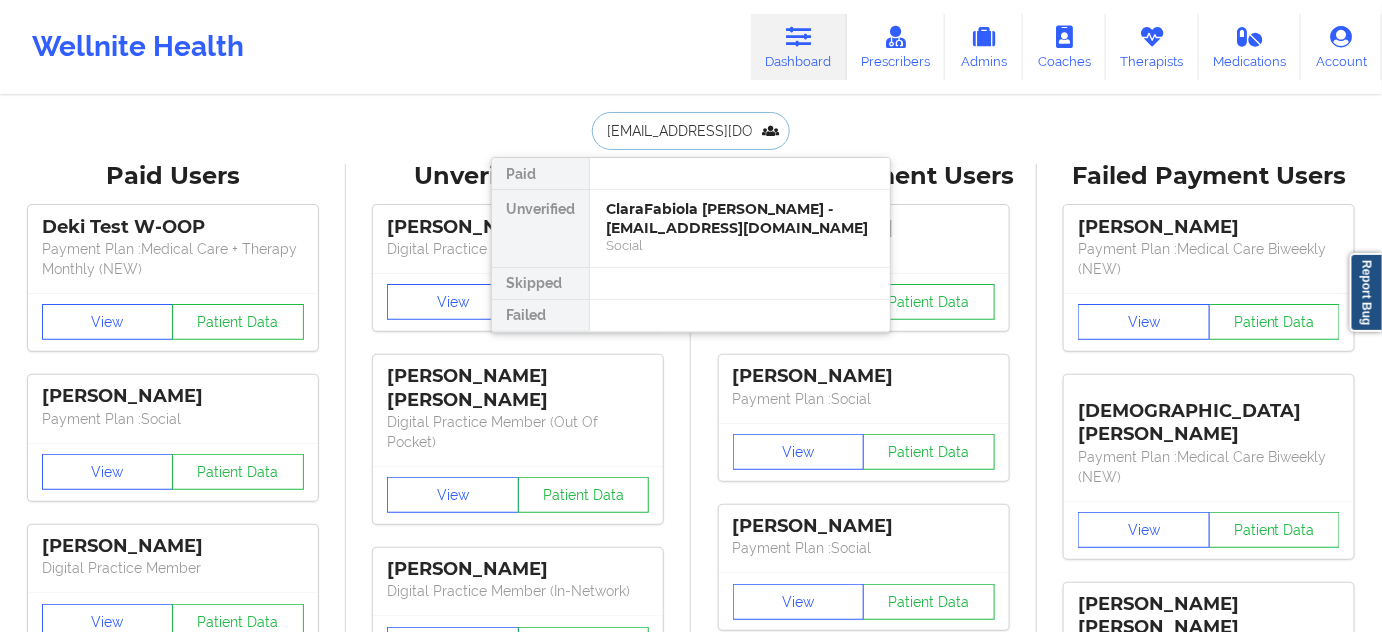 scroll, scrollTop: 0, scrollLeft: 42, axis: horizontal 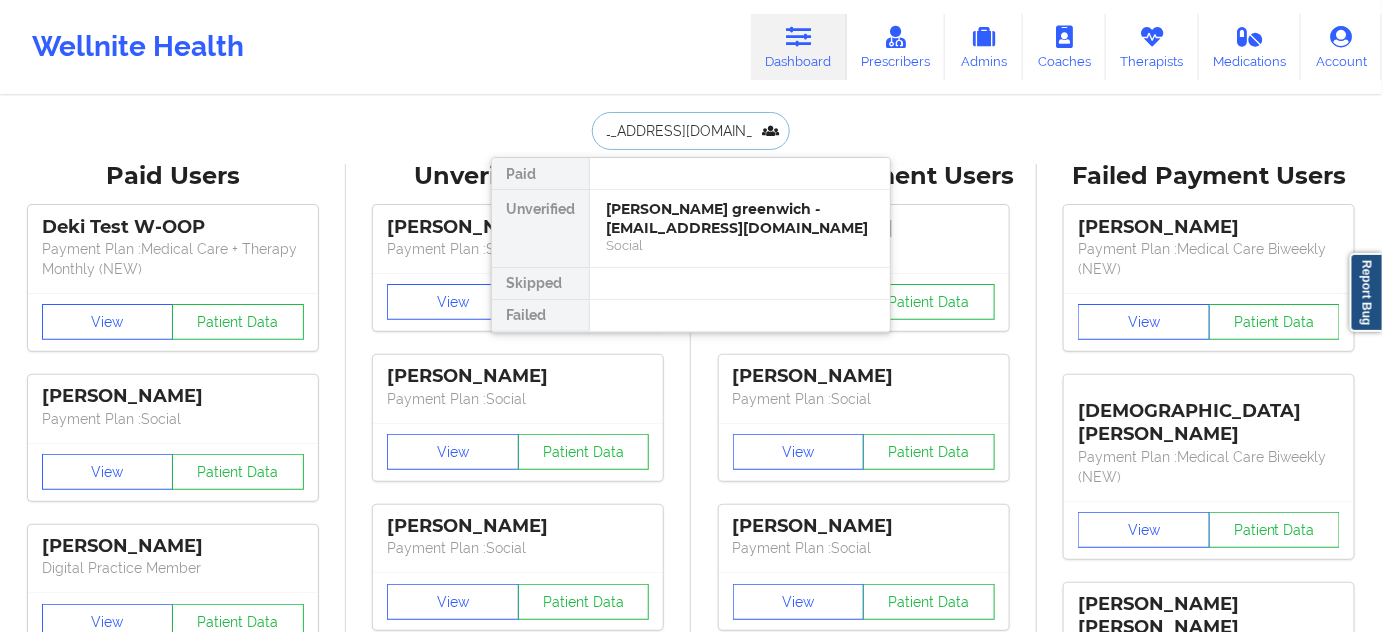 click on "[PERSON_NAME] greenwich  - [EMAIL_ADDRESS][DOMAIN_NAME]" at bounding box center (740, 218) 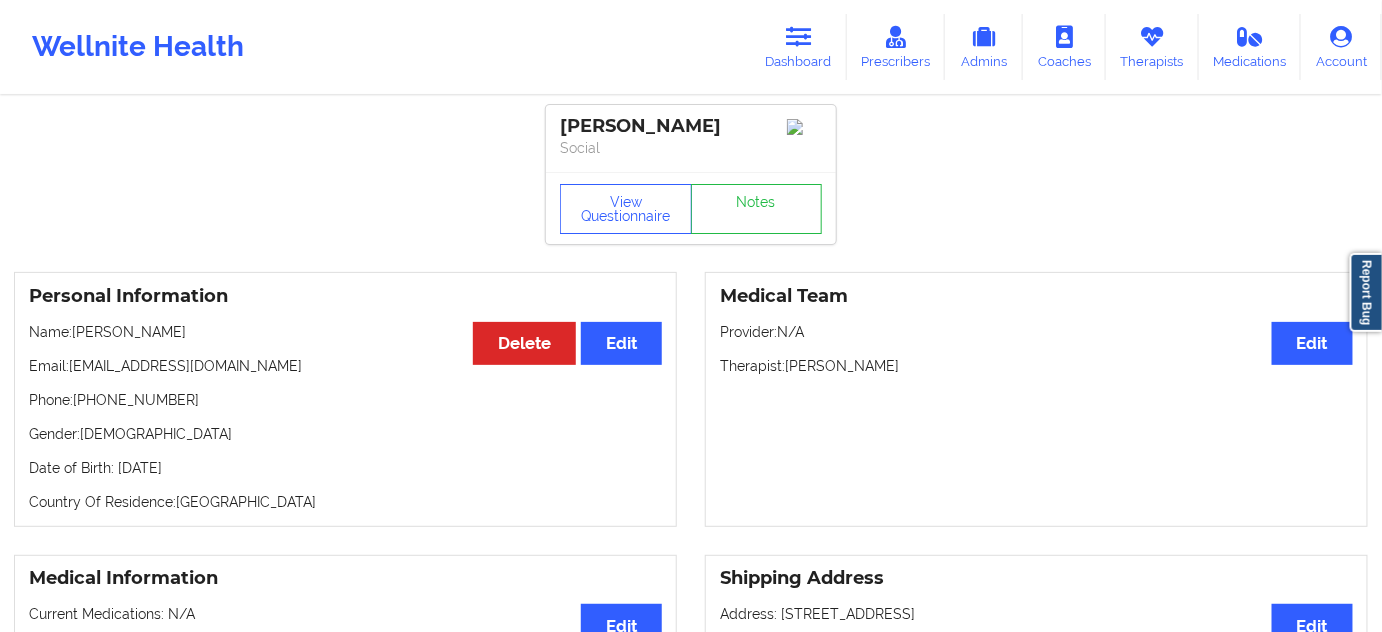 drag, startPoint x: 732, startPoint y: 120, endPoint x: 536, endPoint y: 130, distance: 196.25494 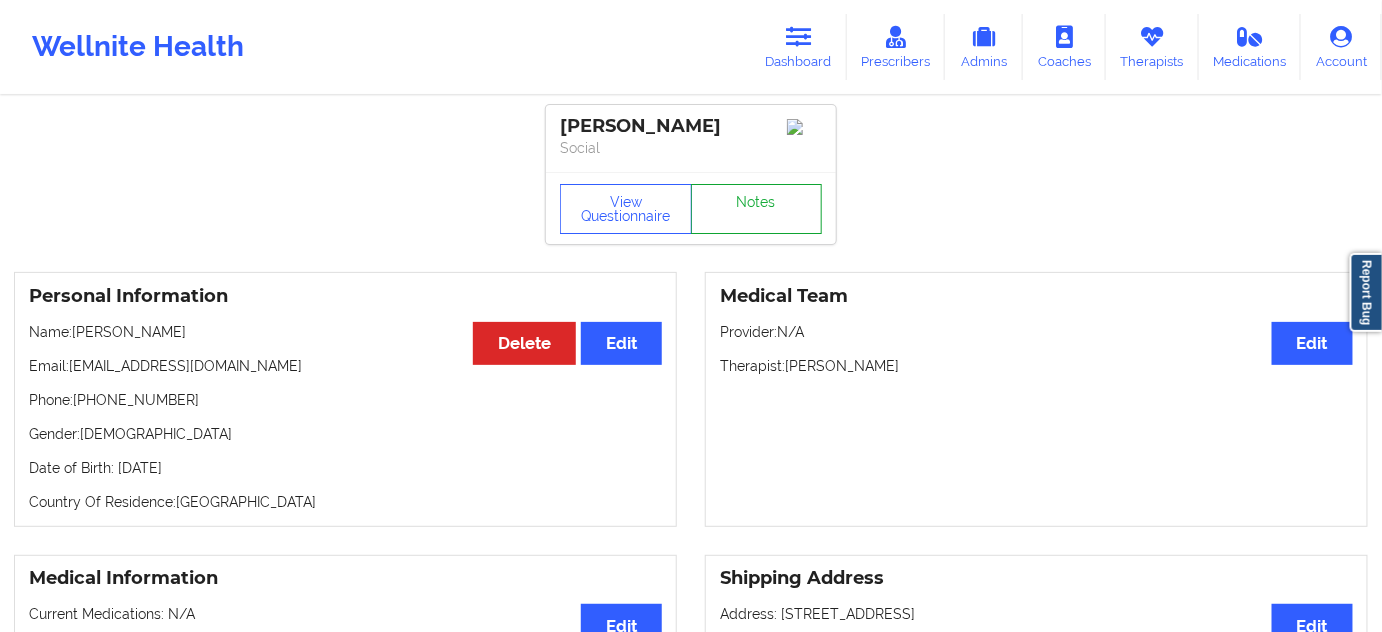 click on "Notes" at bounding box center (757, 209) 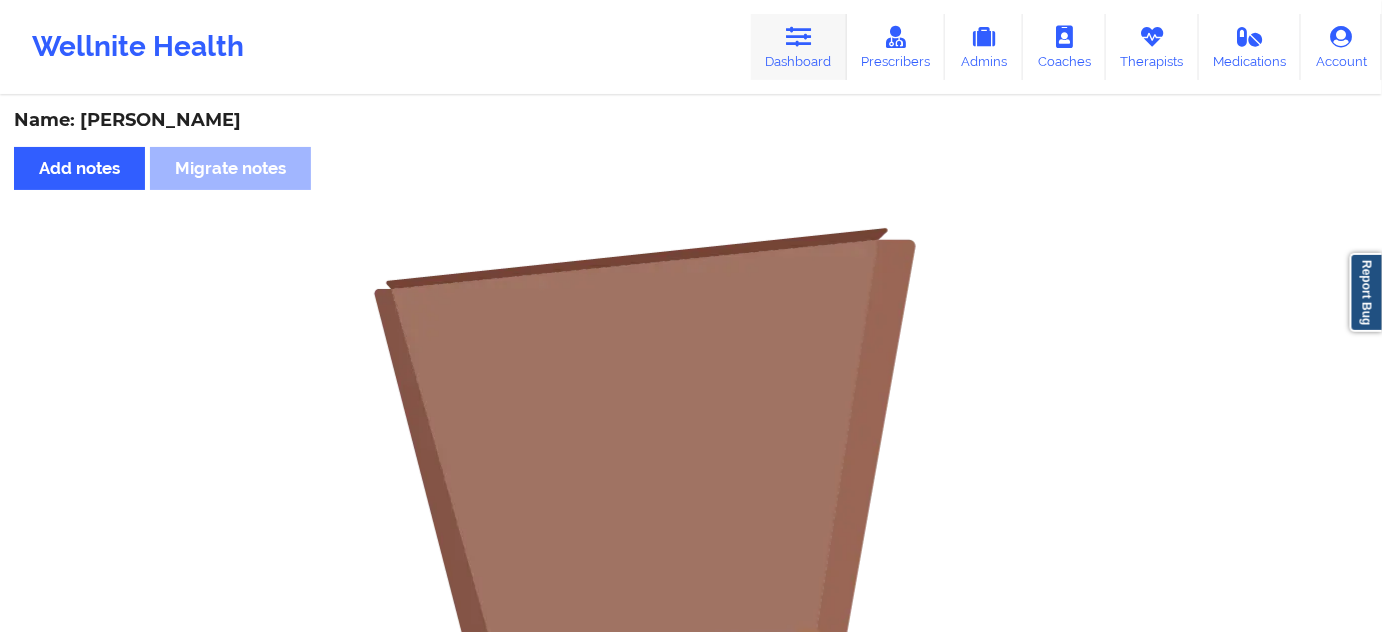 click on "Dashboard" at bounding box center [799, 47] 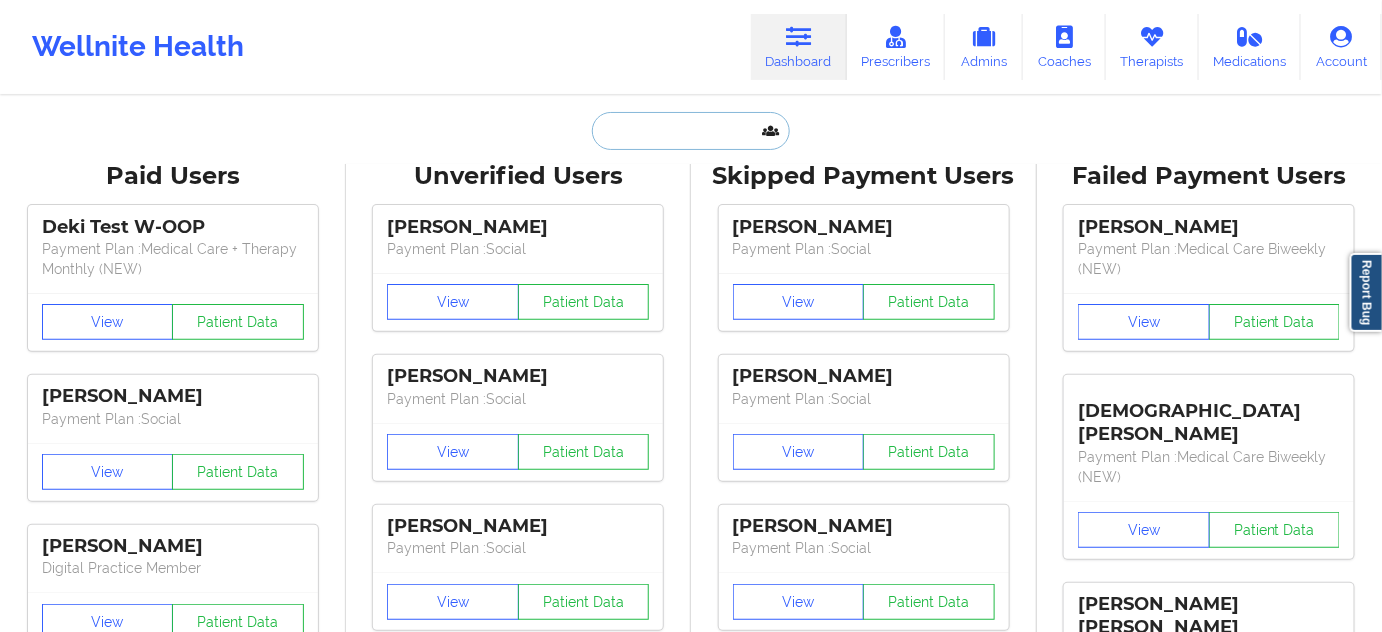 click at bounding box center (691, 131) 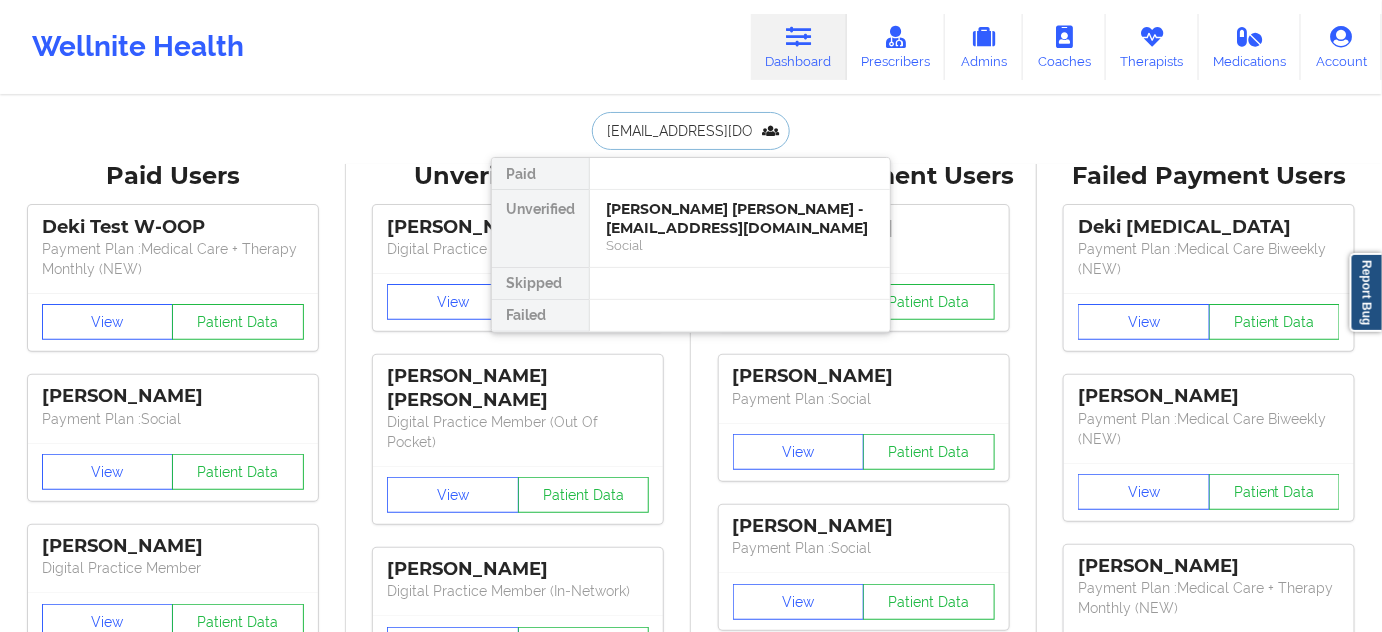 click on "[PERSON_NAME] [PERSON_NAME]  - [EMAIL_ADDRESS][DOMAIN_NAME]" at bounding box center (740, 218) 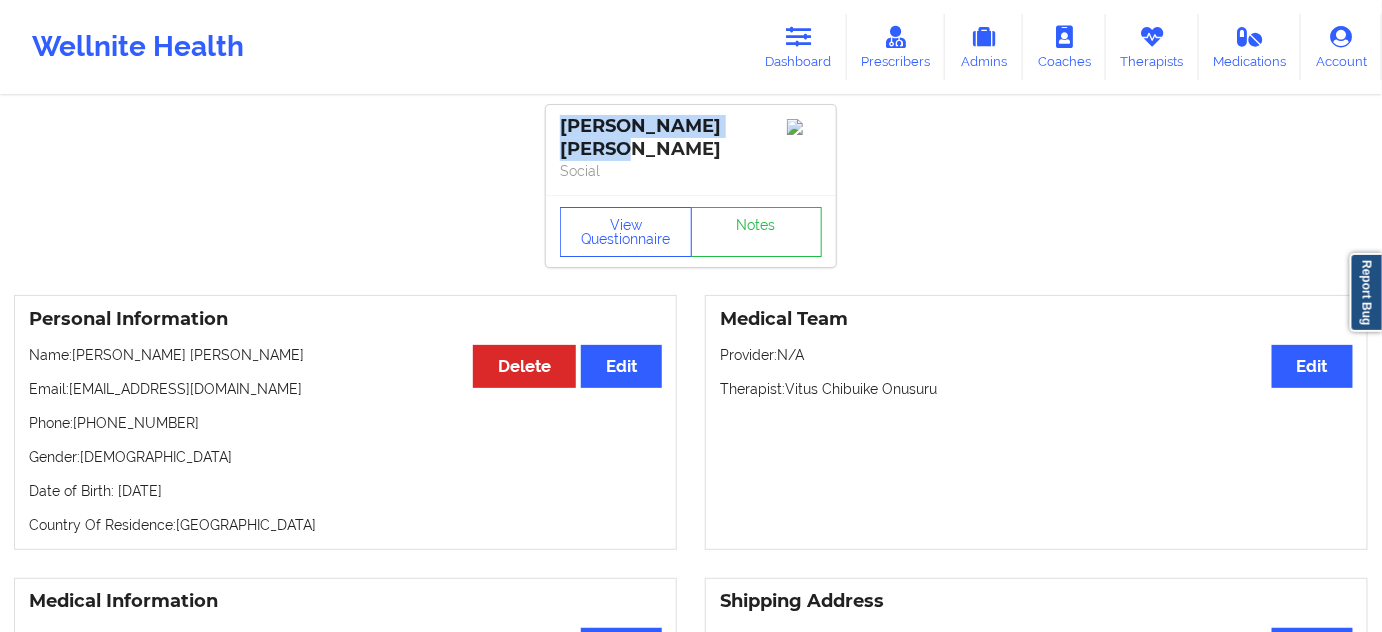 drag, startPoint x: 756, startPoint y: 124, endPoint x: 545, endPoint y: 116, distance: 211.15161 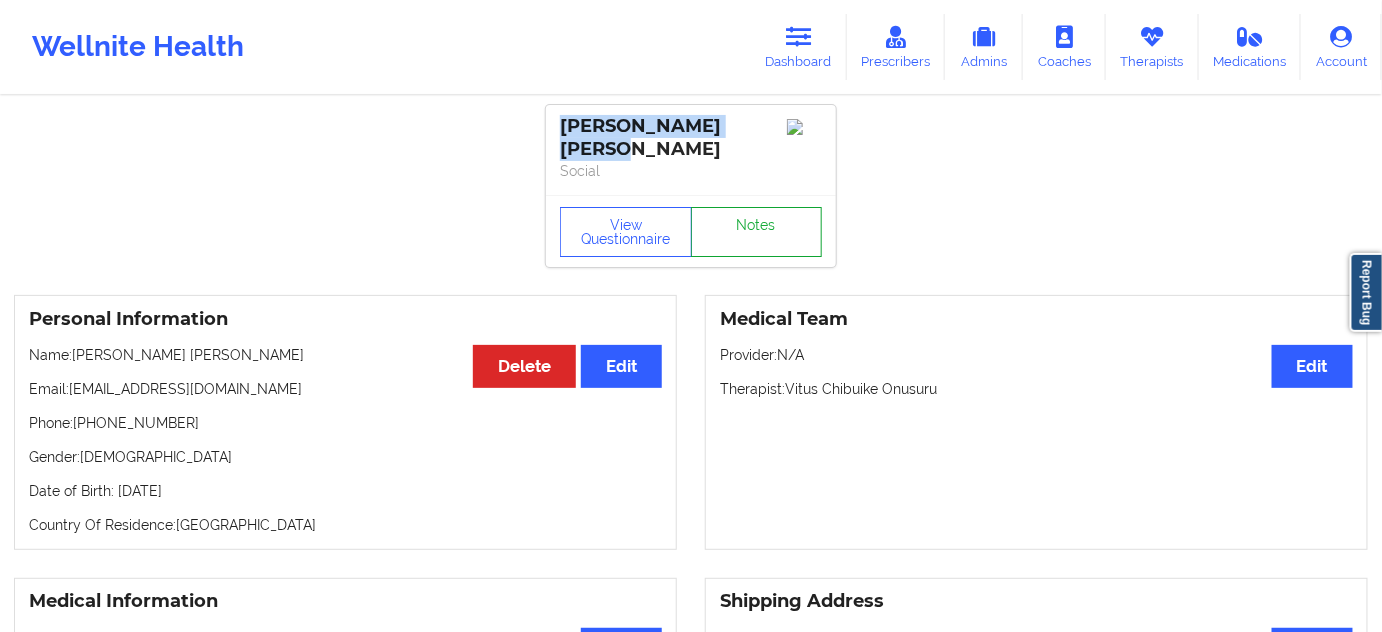 click on "Notes" at bounding box center [757, 232] 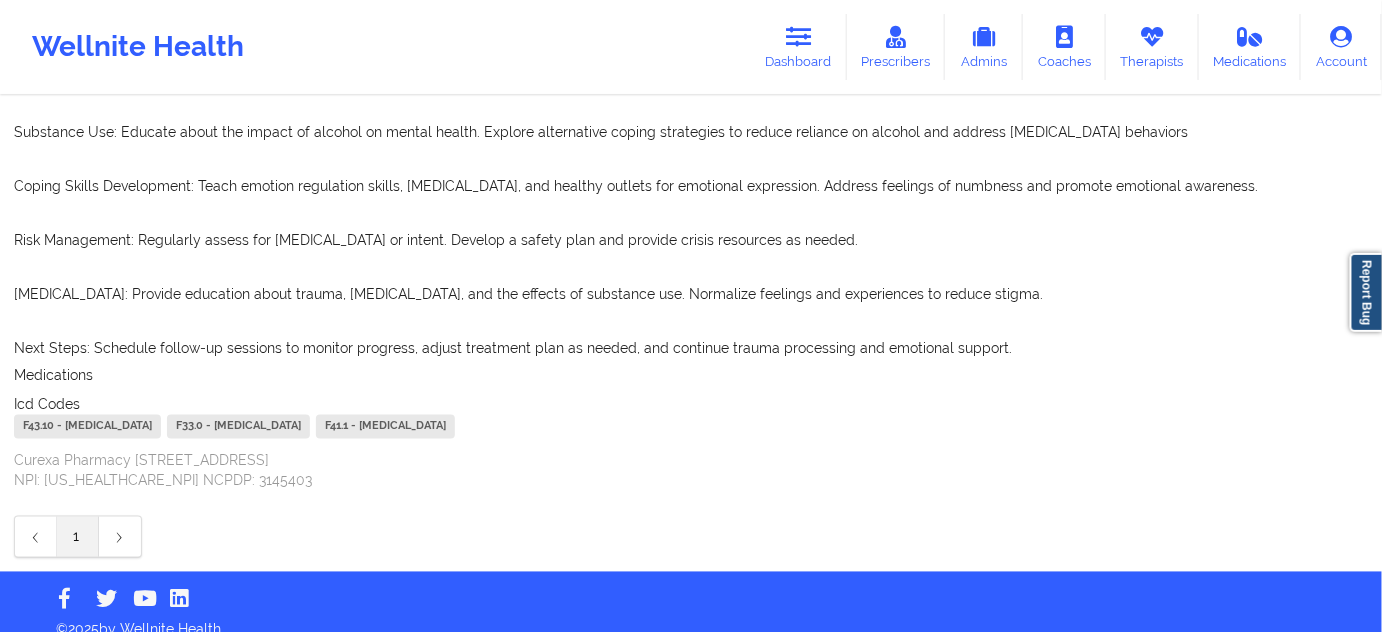 scroll, scrollTop: 889, scrollLeft: 0, axis: vertical 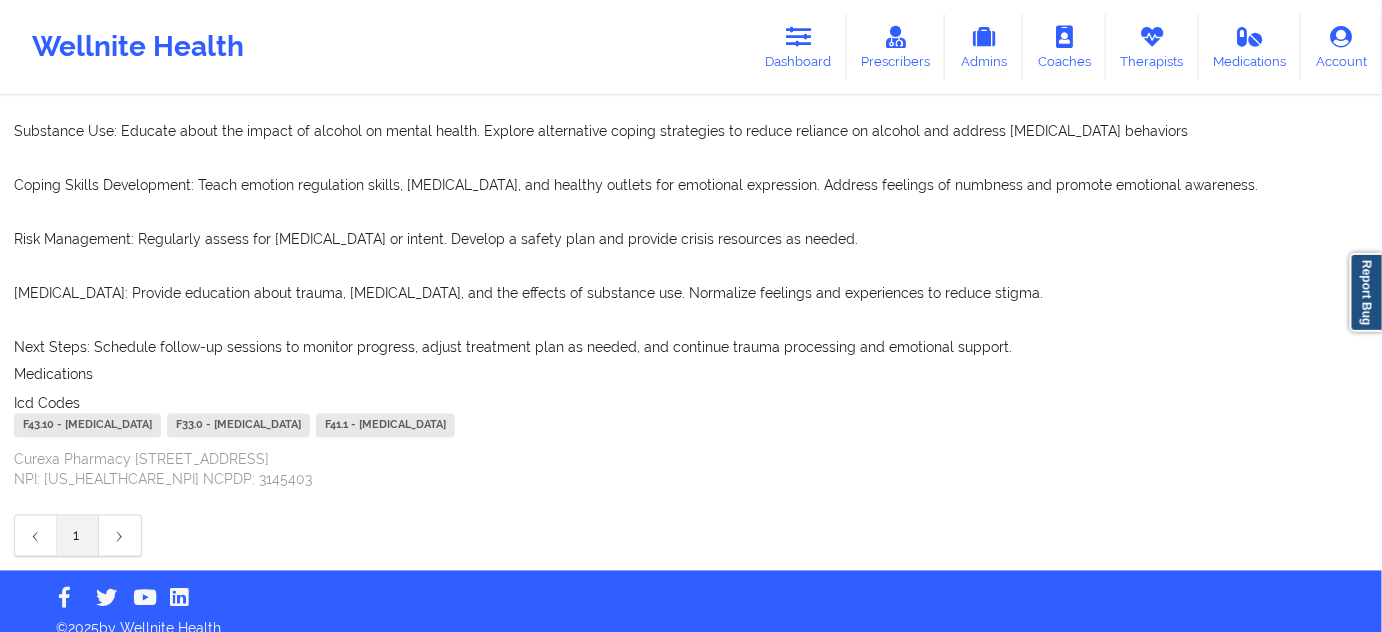 click on "F43.10 - [MEDICAL_DATA]" at bounding box center (87, 426) 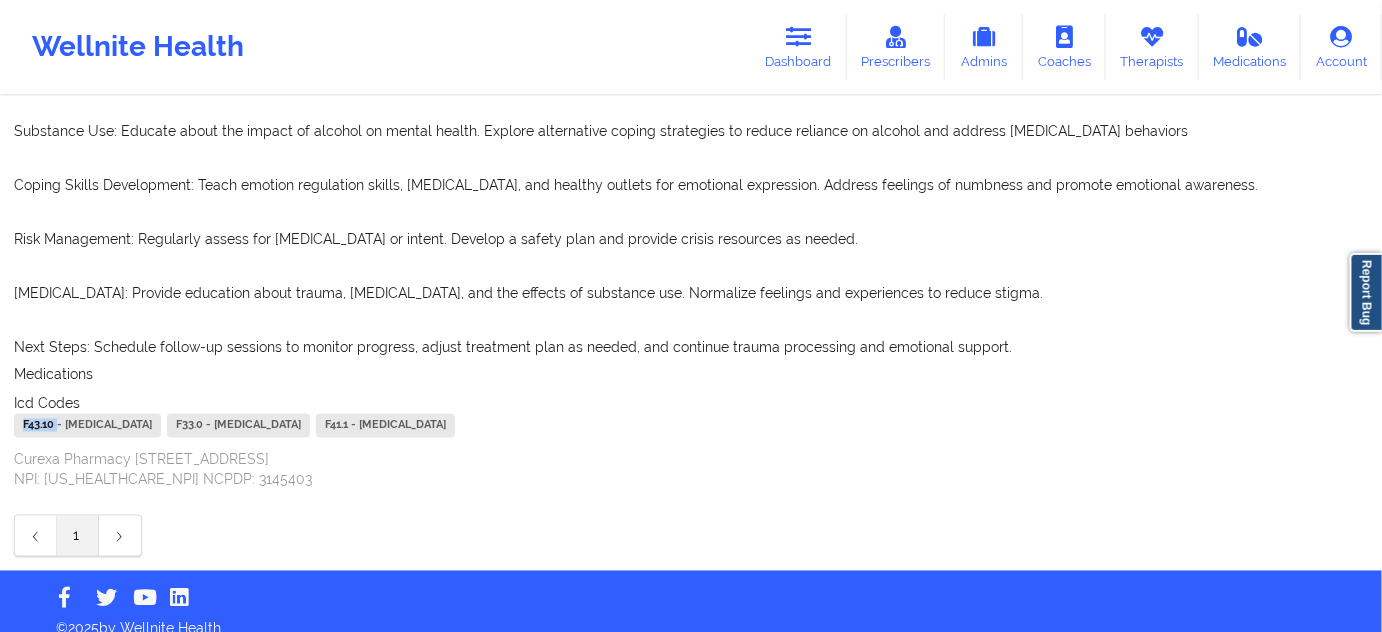 click on "F43.10 - [MEDICAL_DATA]" at bounding box center (87, 426) 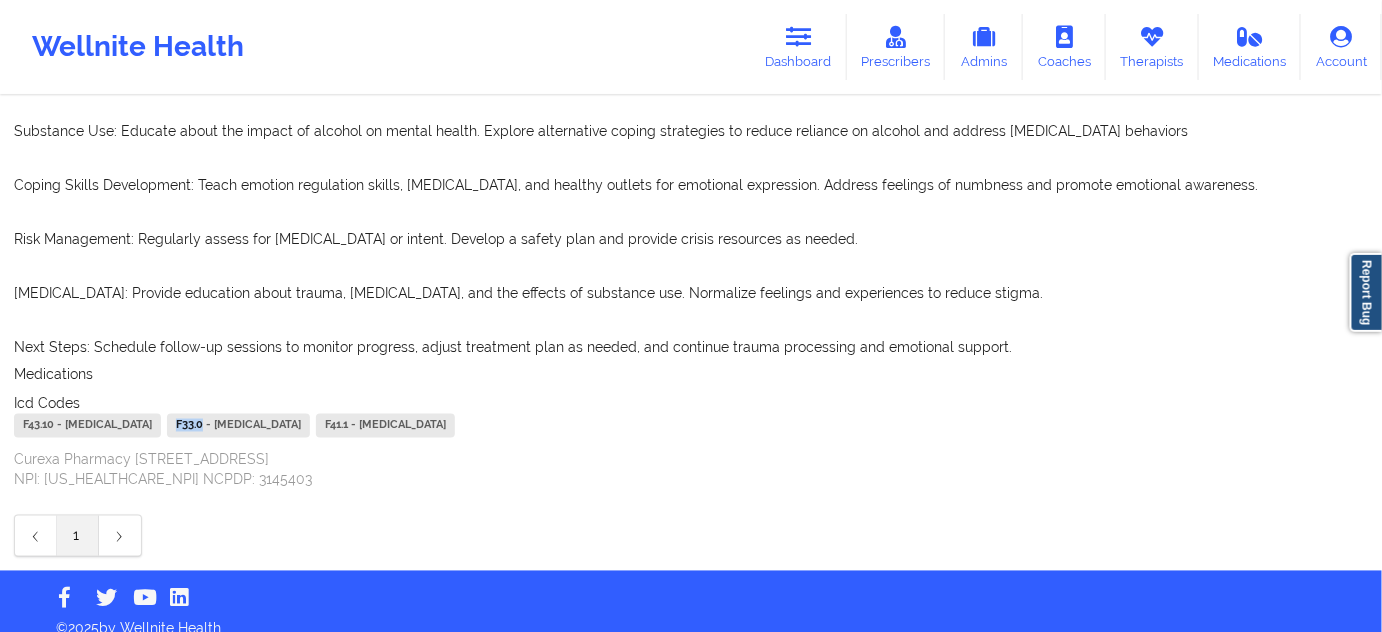 drag, startPoint x: 336, startPoint y: 405, endPoint x: 292, endPoint y: 404, distance: 44.011364 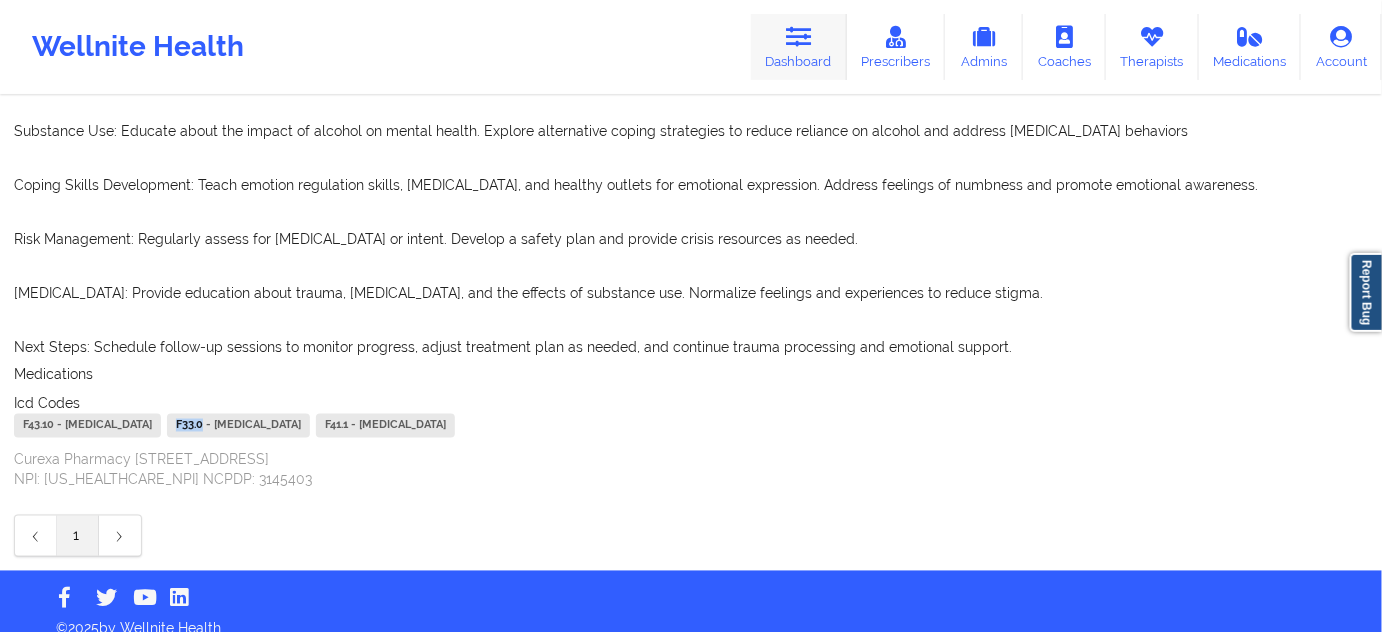 click on "Dashboard" at bounding box center (799, 47) 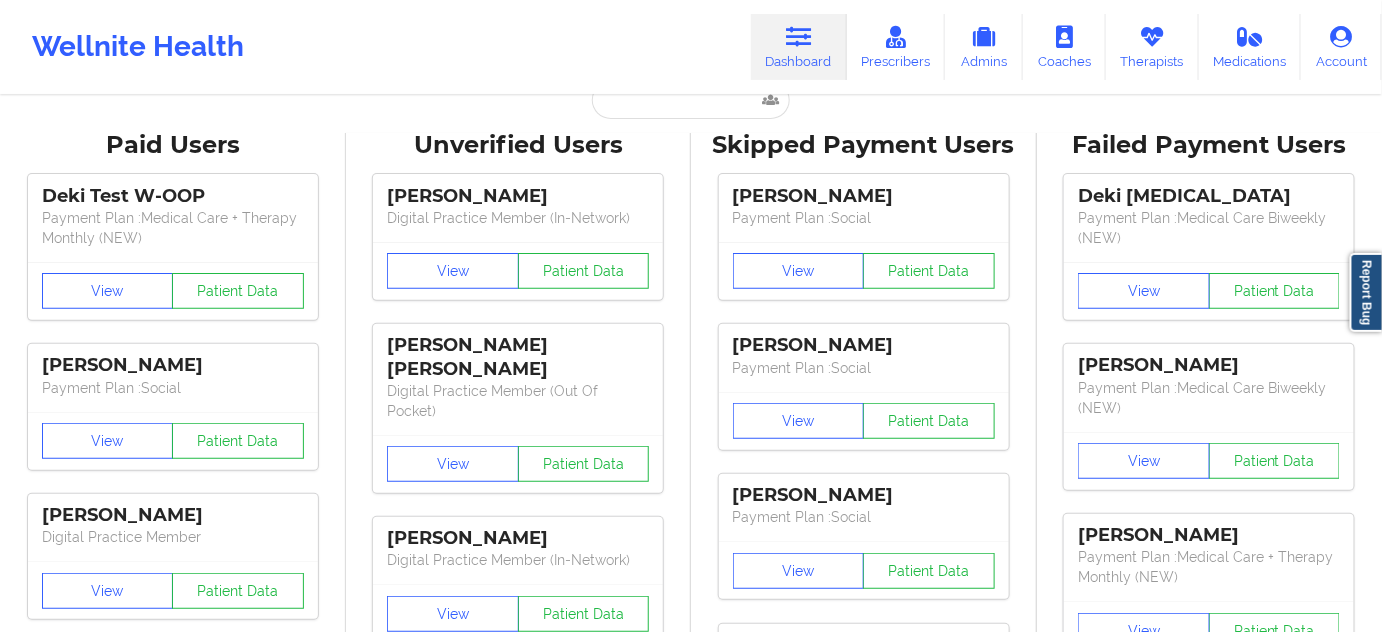 scroll, scrollTop: 0, scrollLeft: 0, axis: both 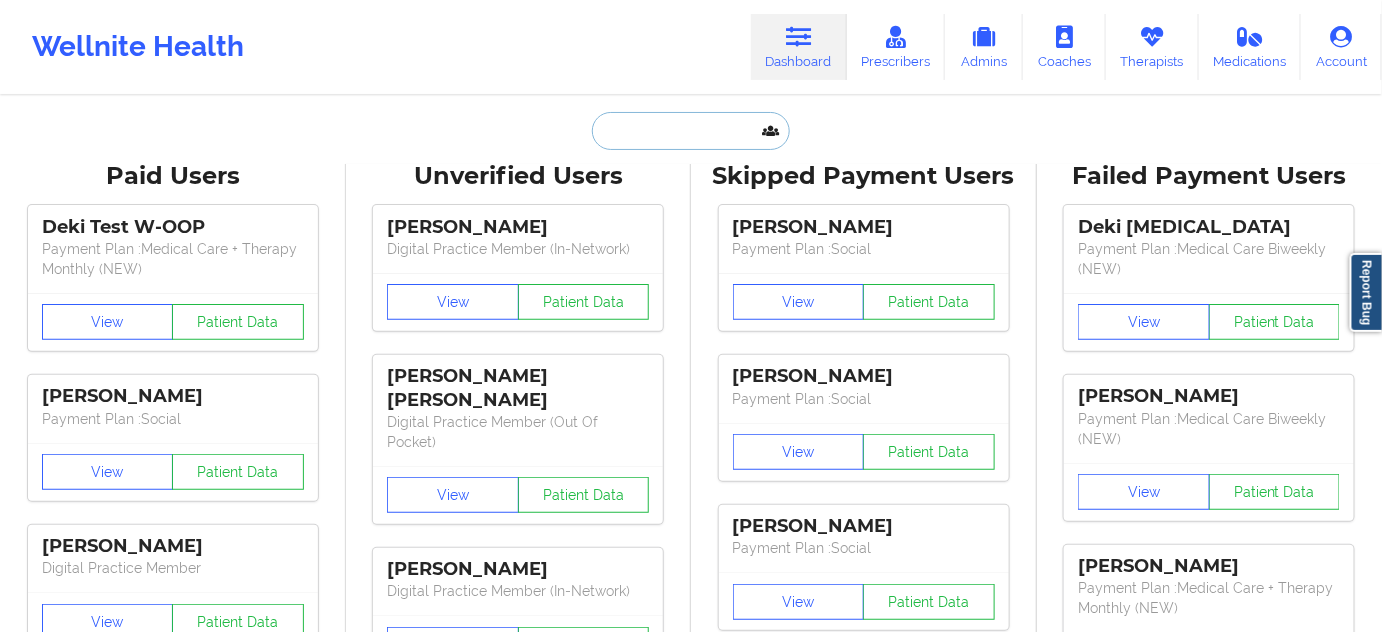 click at bounding box center (691, 131) 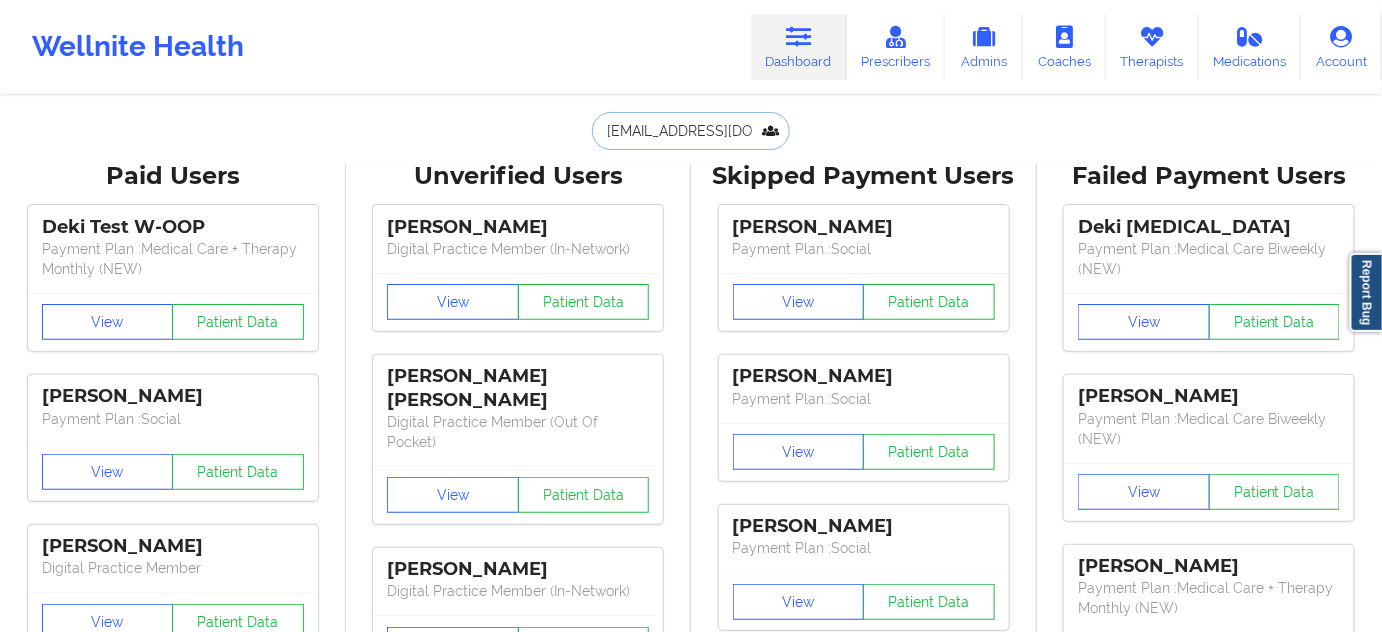 scroll, scrollTop: 0, scrollLeft: 12, axis: horizontal 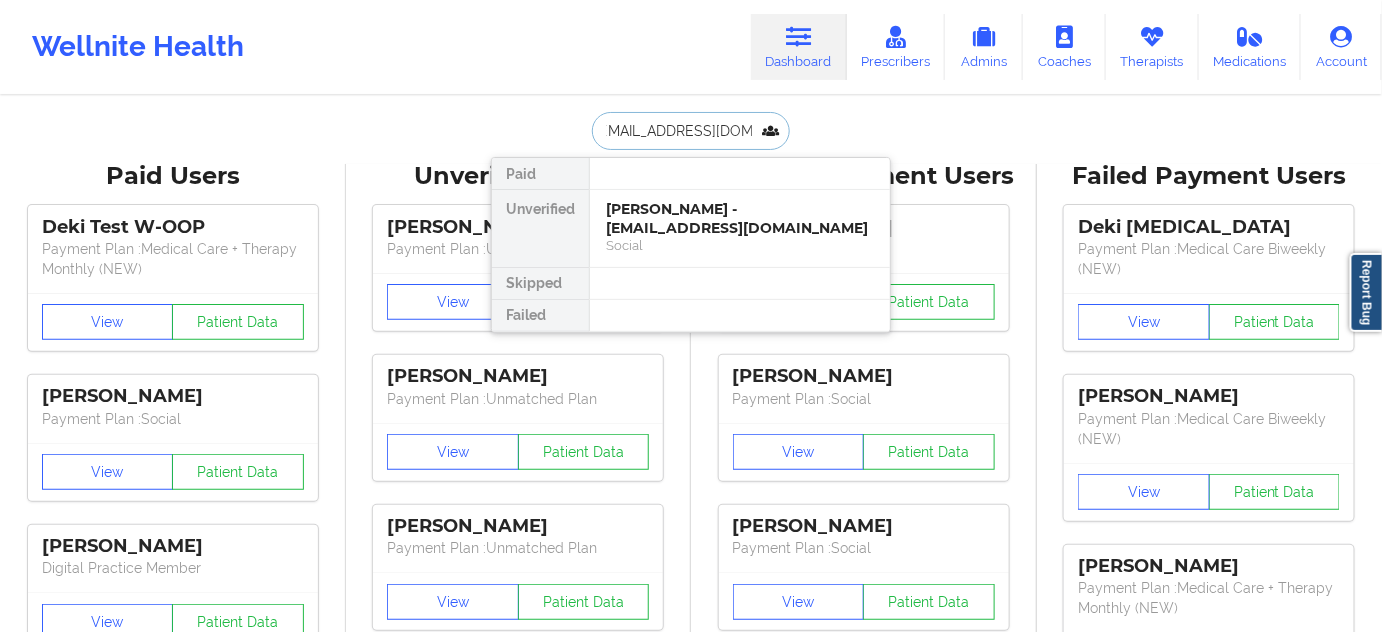 click on "[PERSON_NAME] - [EMAIL_ADDRESS][DOMAIN_NAME]" at bounding box center [740, 218] 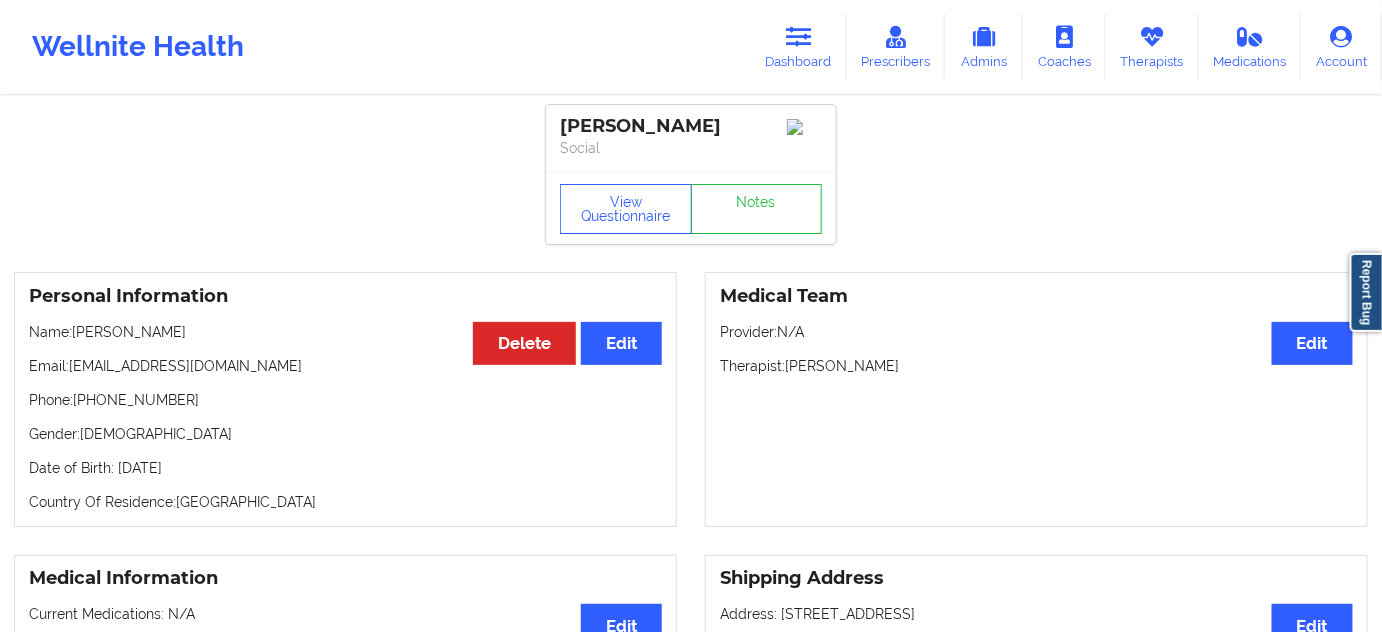 drag, startPoint x: 730, startPoint y: 126, endPoint x: 530, endPoint y: 108, distance: 200.80836 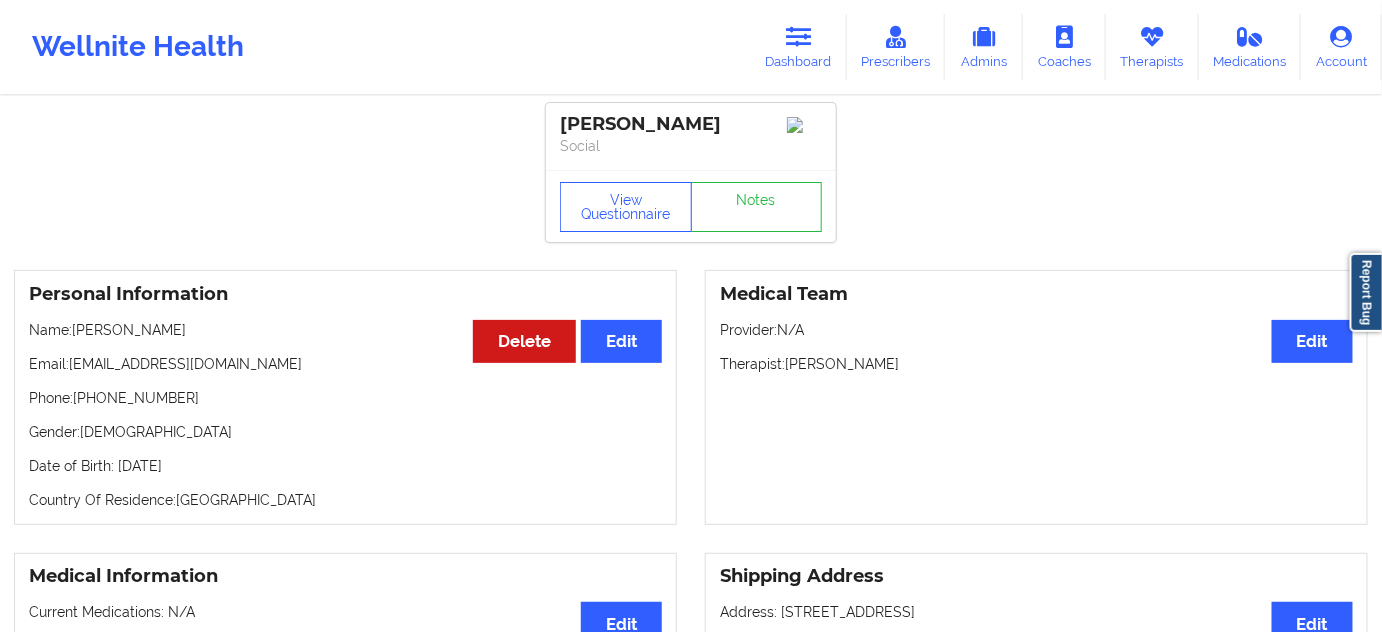 scroll, scrollTop: 0, scrollLeft: 0, axis: both 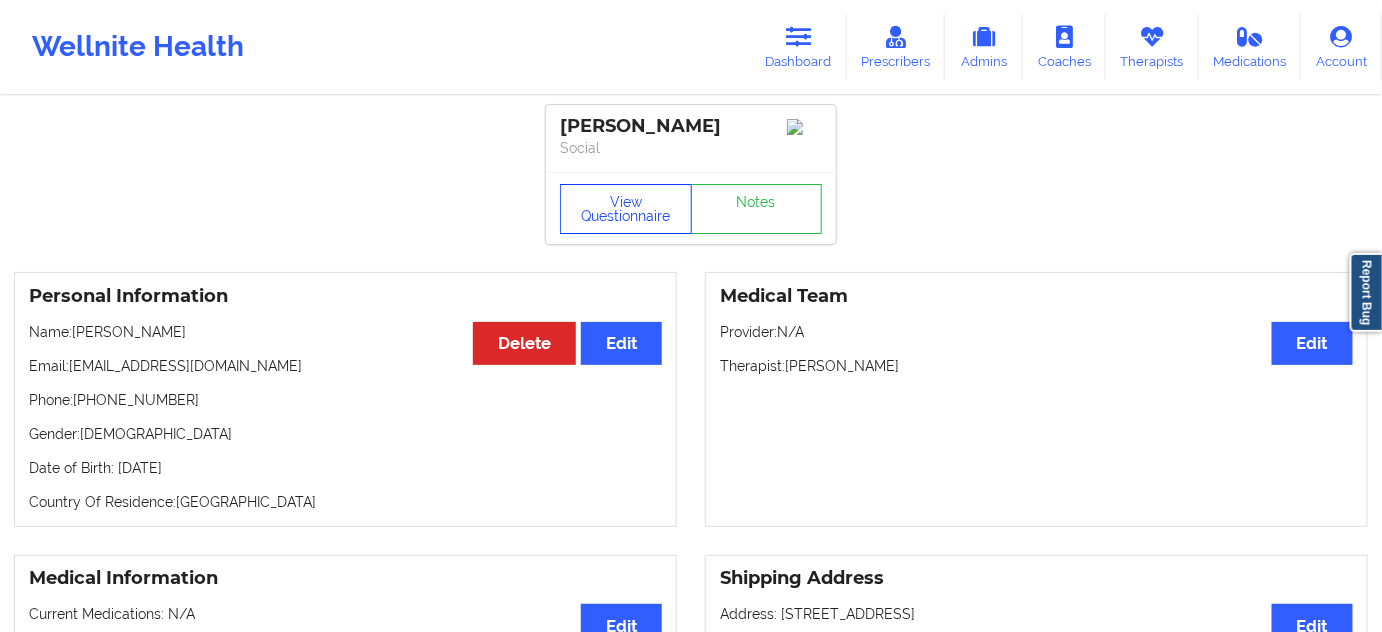 click on "View Questionnaire" at bounding box center [626, 209] 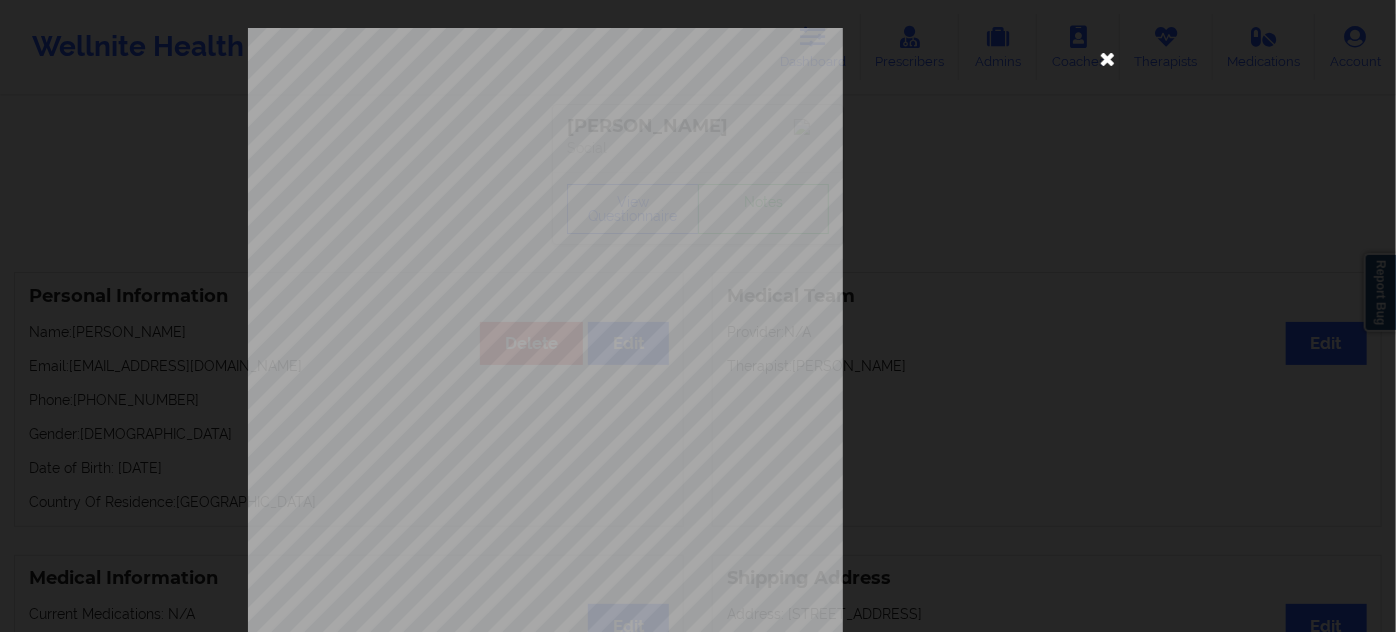click at bounding box center [1108, 58] 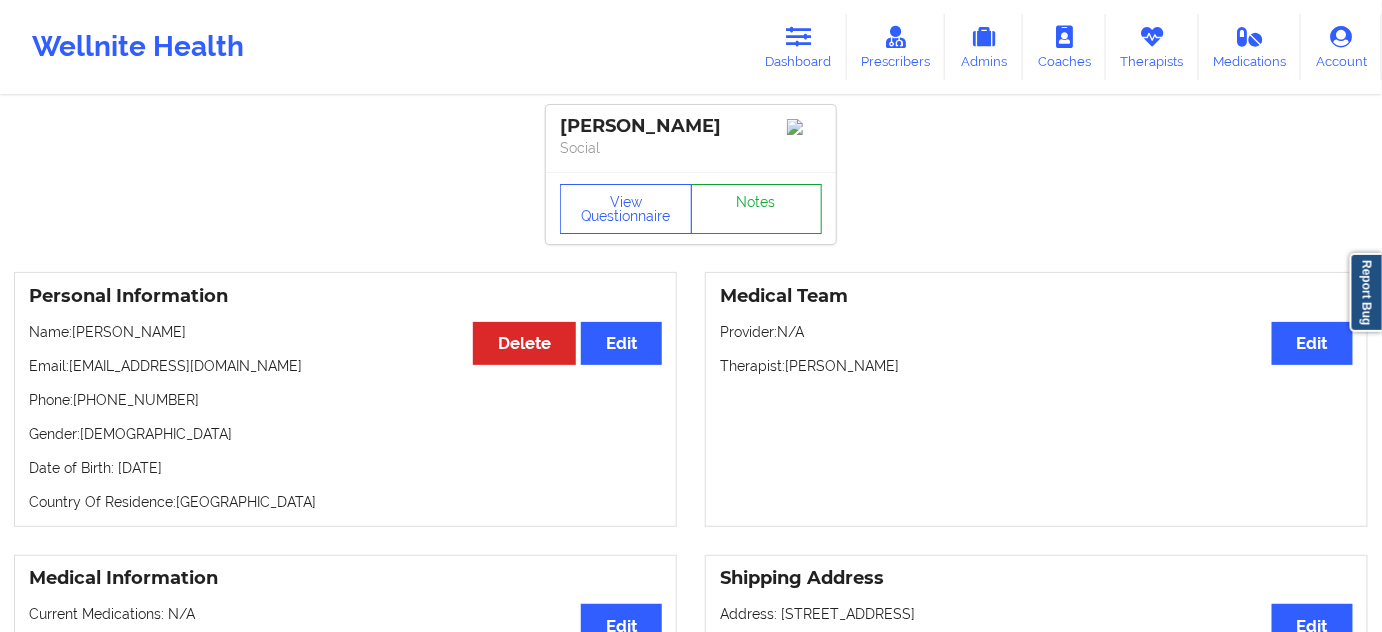 click on "Notes" at bounding box center (757, 209) 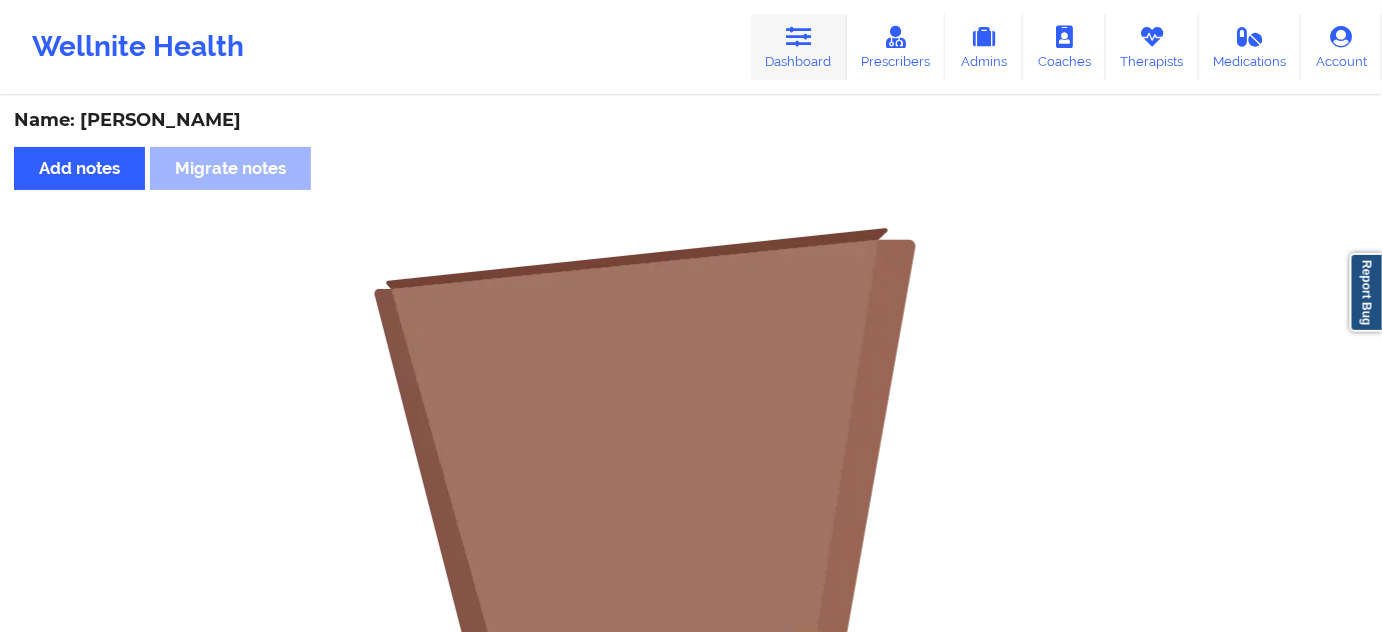 click on "Dashboard" at bounding box center [799, 47] 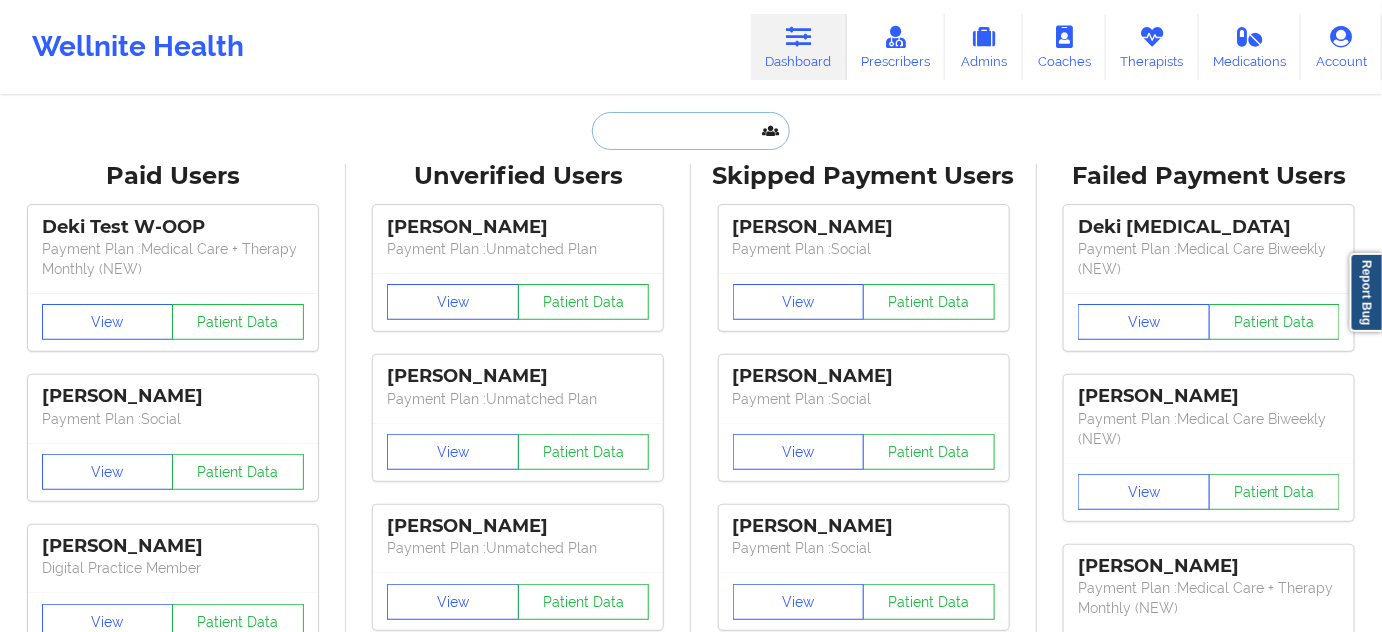 drag, startPoint x: 660, startPoint y: 135, endPoint x: 650, endPoint y: 156, distance: 23.259407 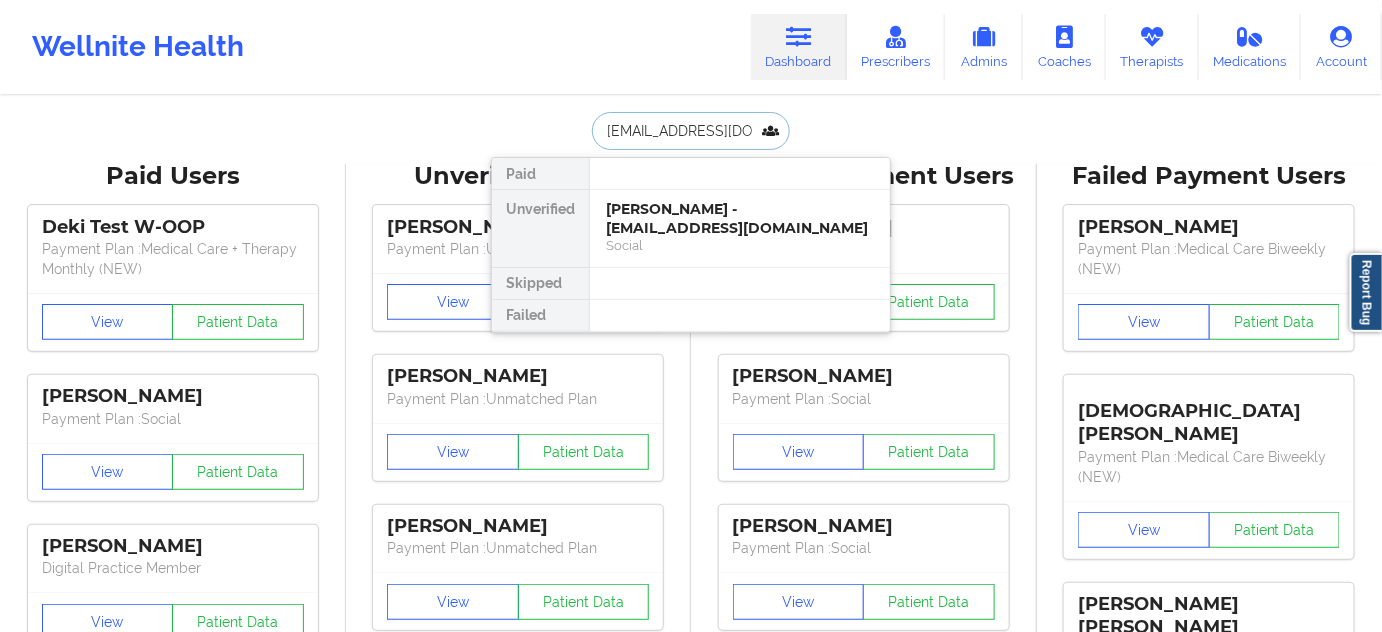 click on "[PERSON_NAME] - [EMAIL_ADDRESS][DOMAIN_NAME]" at bounding box center (740, 218) 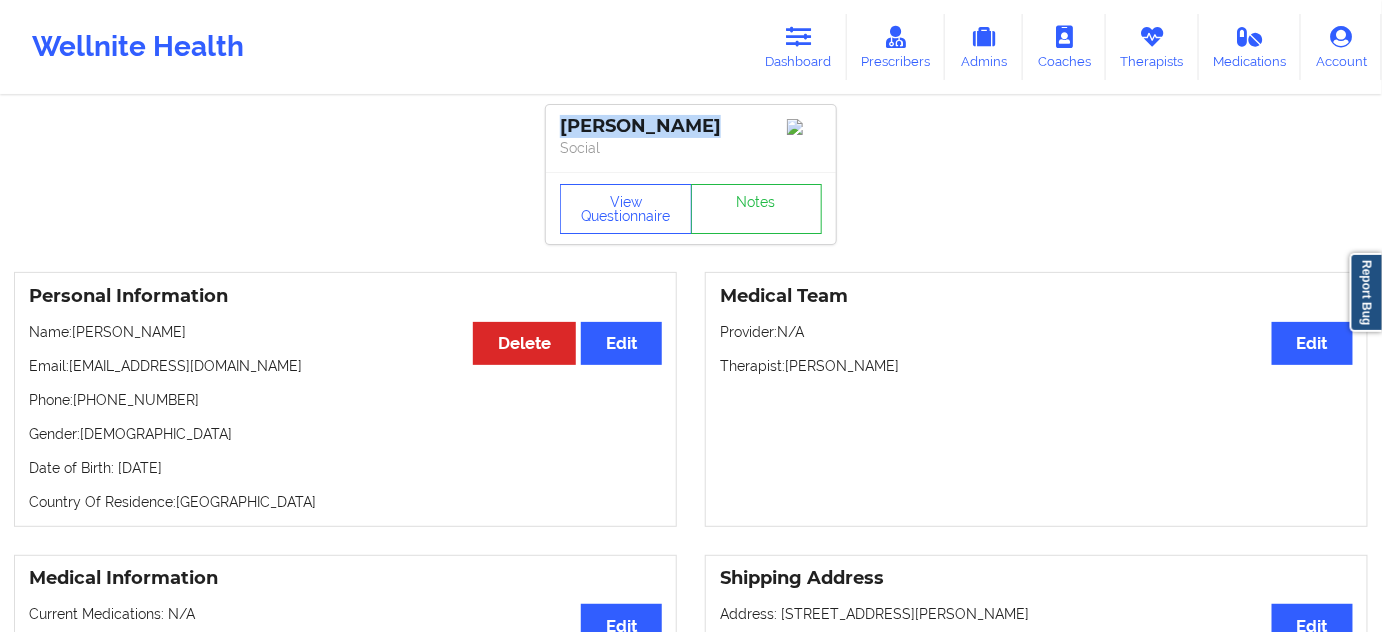 drag, startPoint x: 706, startPoint y: 118, endPoint x: 531, endPoint y: 124, distance: 175.10283 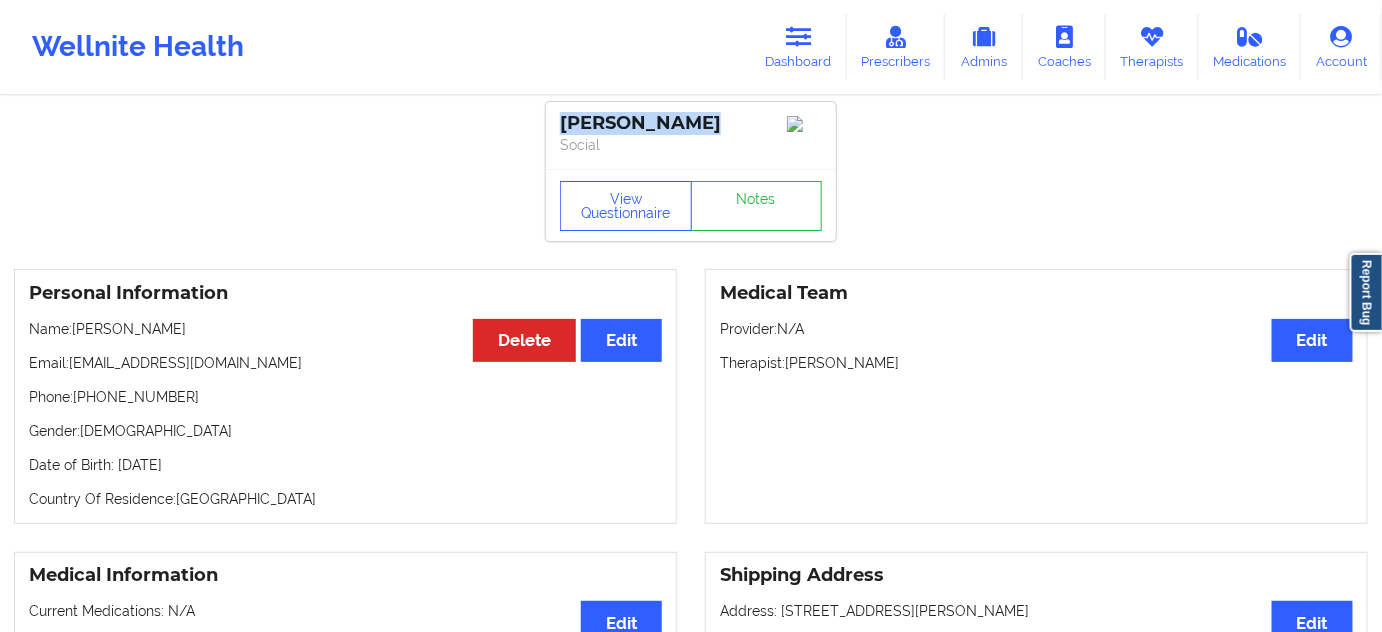 scroll, scrollTop: 0, scrollLeft: 0, axis: both 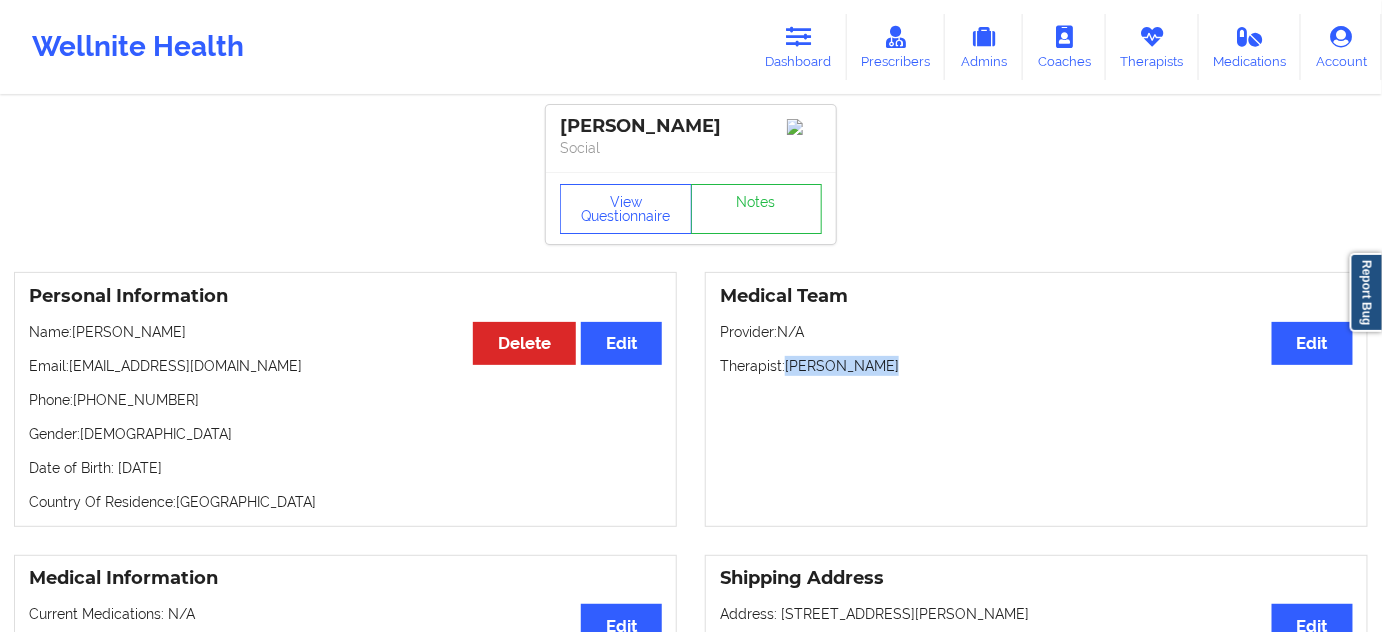 drag, startPoint x: 788, startPoint y: 370, endPoint x: 909, endPoint y: 367, distance: 121.037186 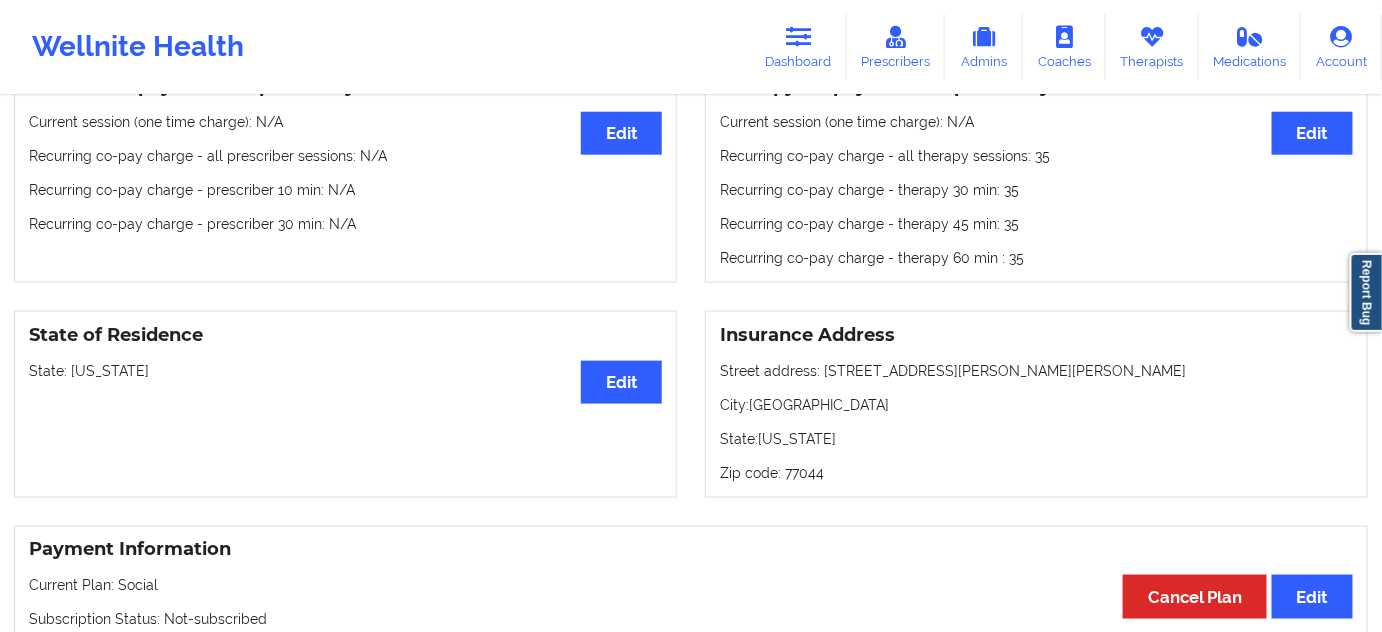 scroll, scrollTop: 666, scrollLeft: 0, axis: vertical 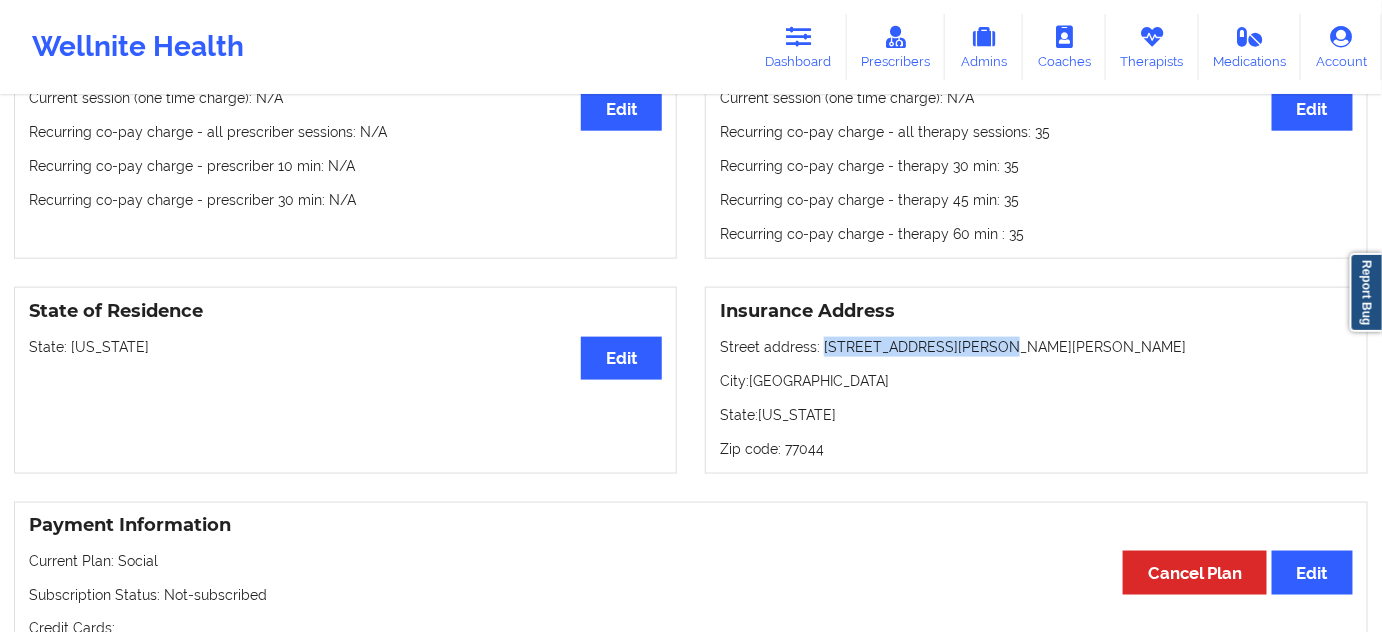 drag, startPoint x: 818, startPoint y: 350, endPoint x: 990, endPoint y: 347, distance: 172.02615 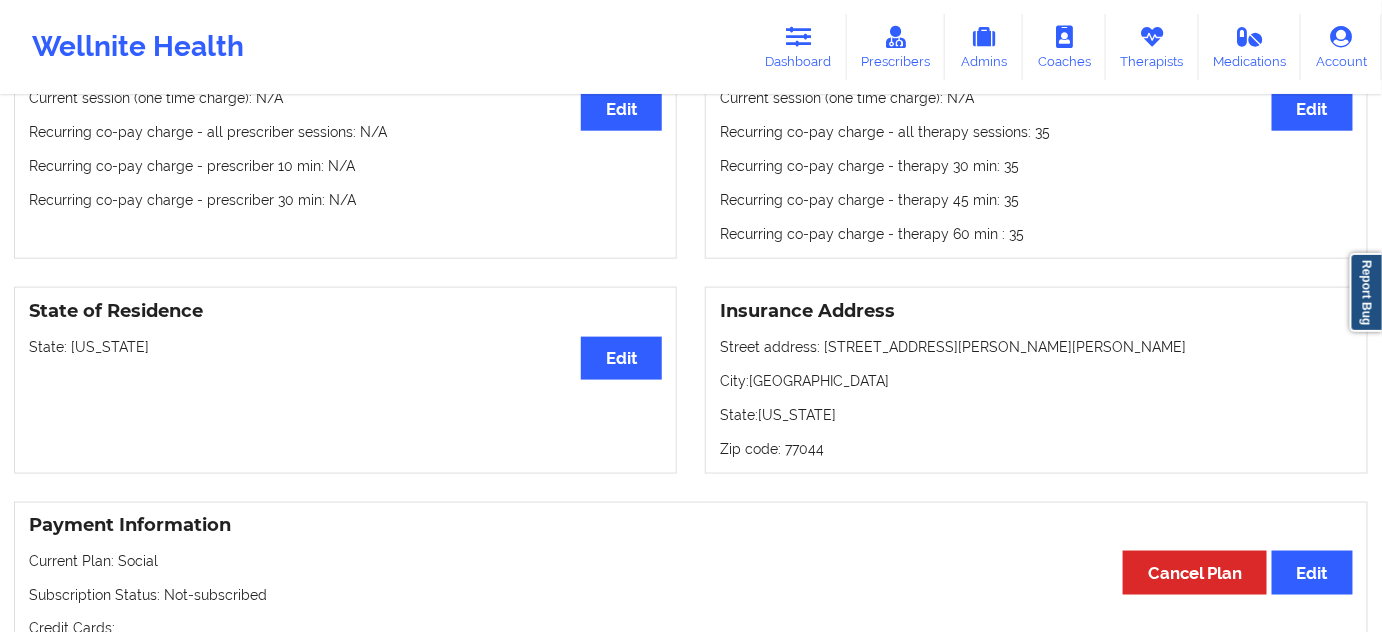click on "City:  [GEOGRAPHIC_DATA]" at bounding box center (1036, 381) 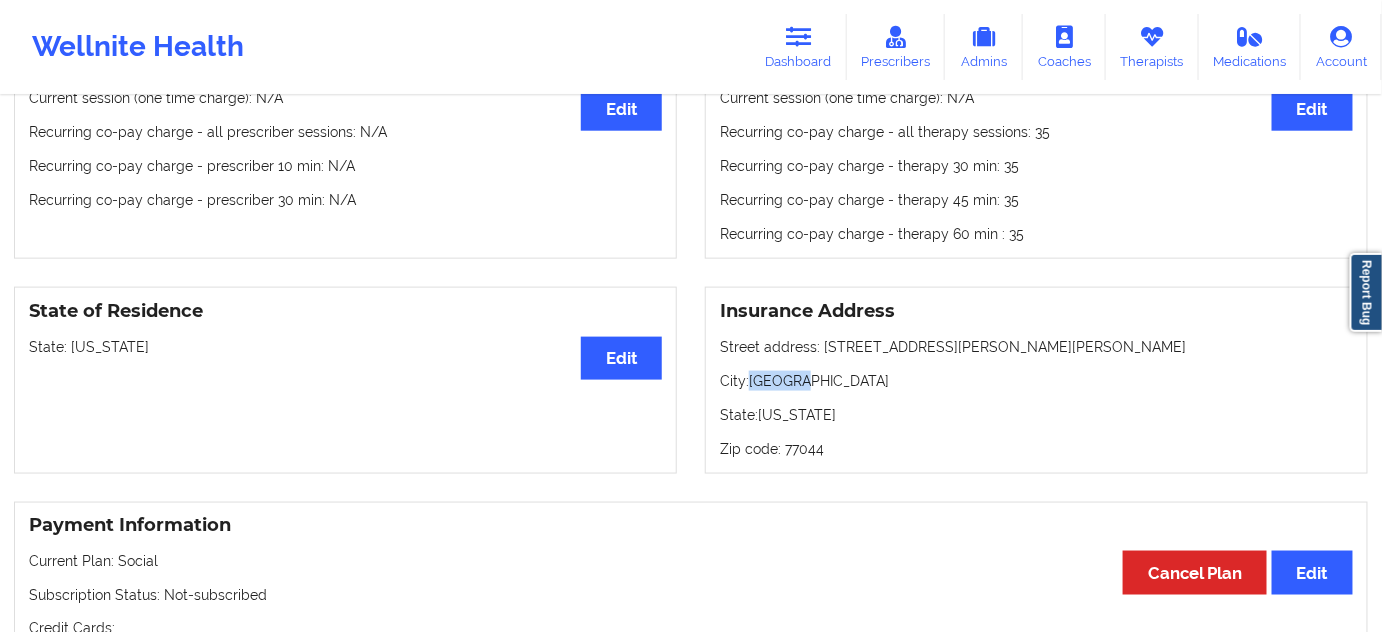 click on "City:  [GEOGRAPHIC_DATA]" at bounding box center (1036, 381) 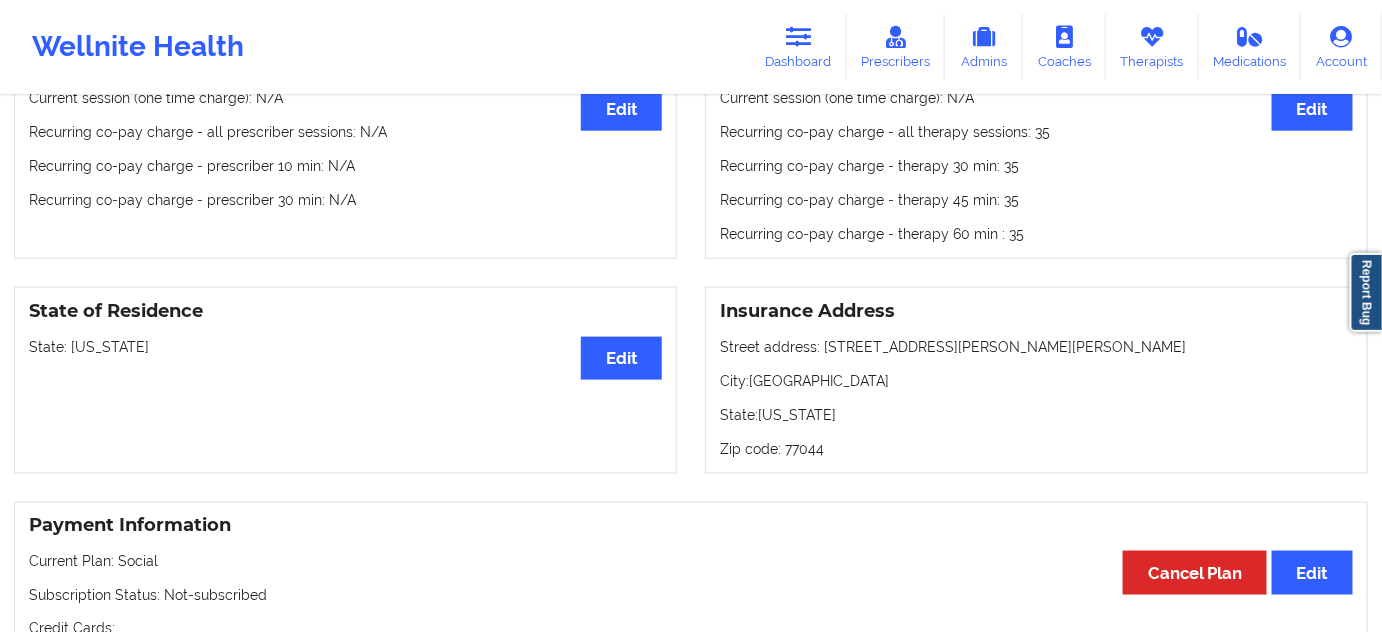 click on "Zip code:   77044" at bounding box center (1036, 449) 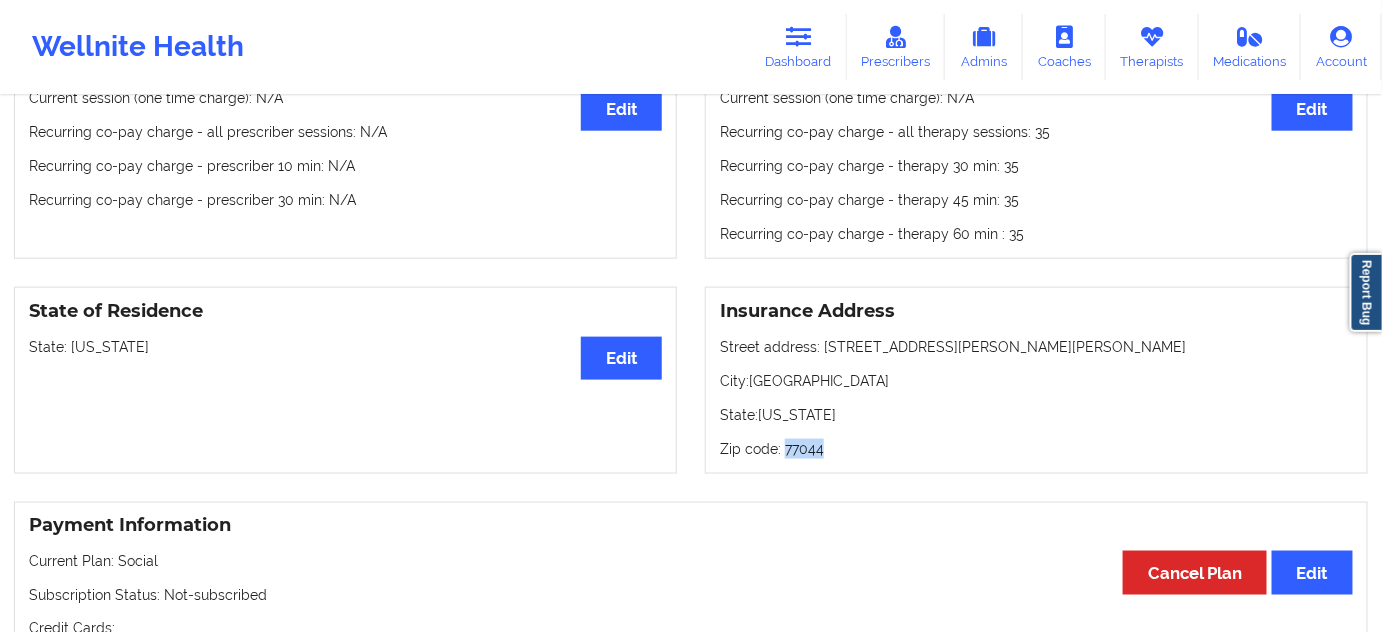 click on "Zip code:   77044" at bounding box center (1036, 449) 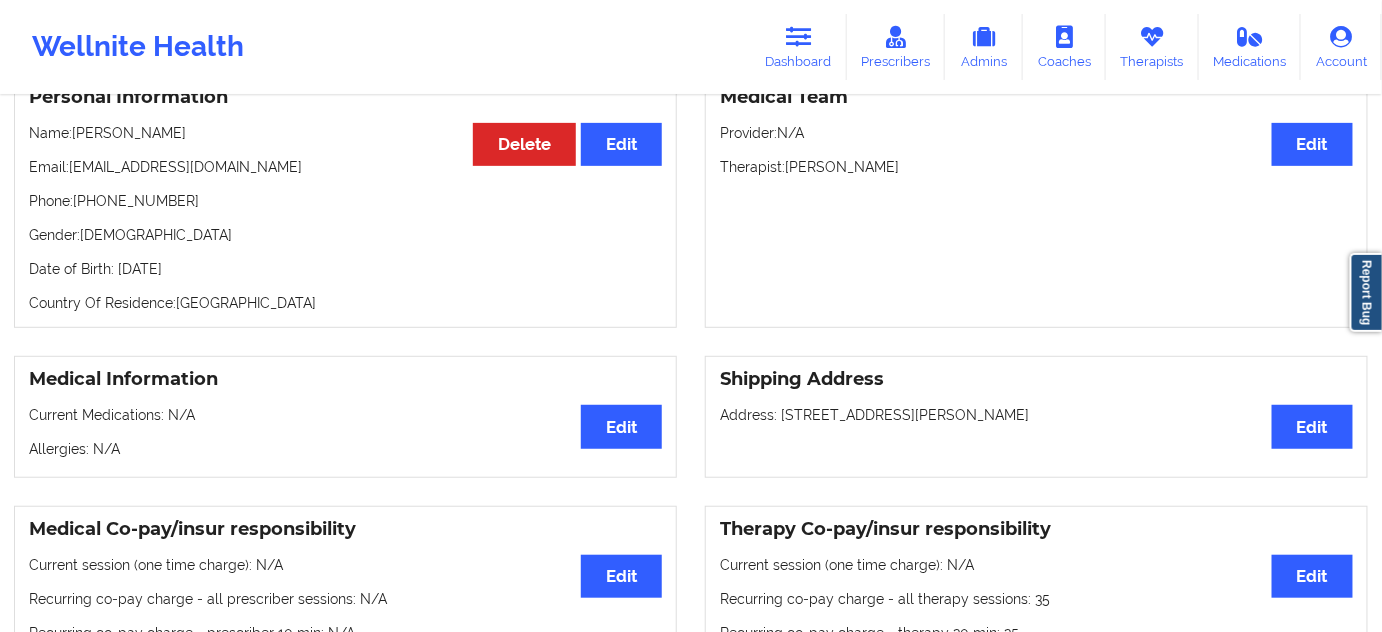 scroll, scrollTop: 0, scrollLeft: 0, axis: both 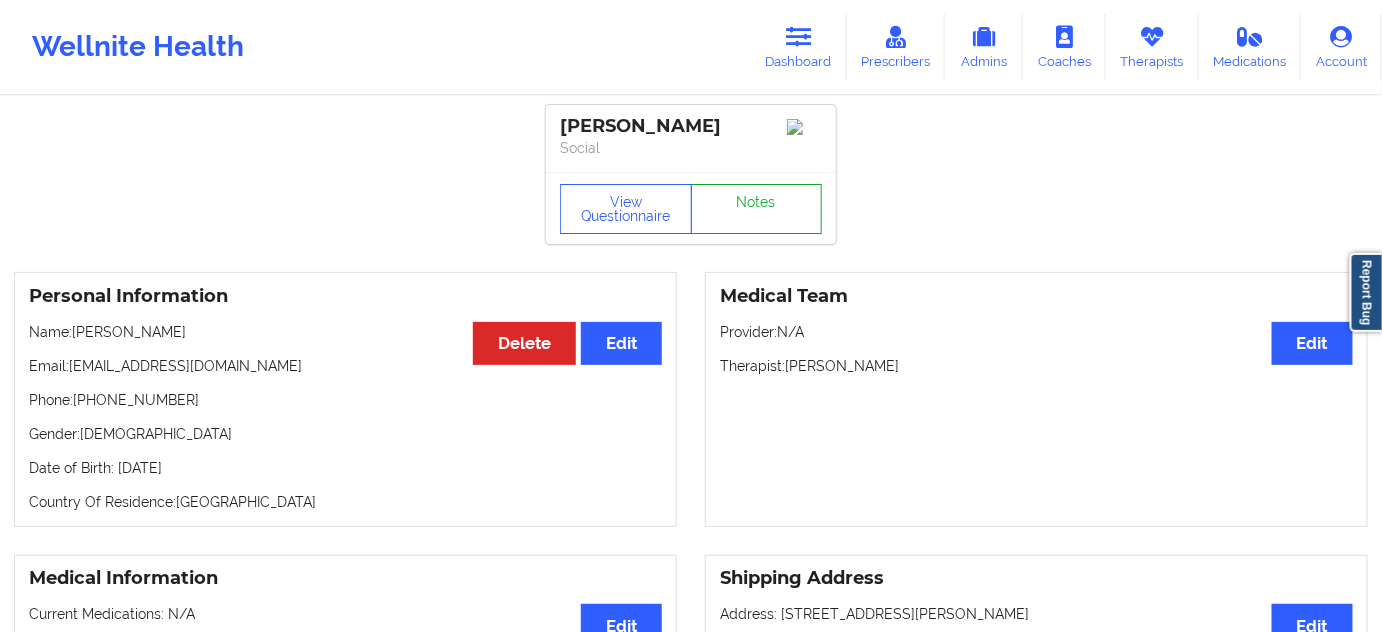 click on "Notes" at bounding box center (757, 209) 